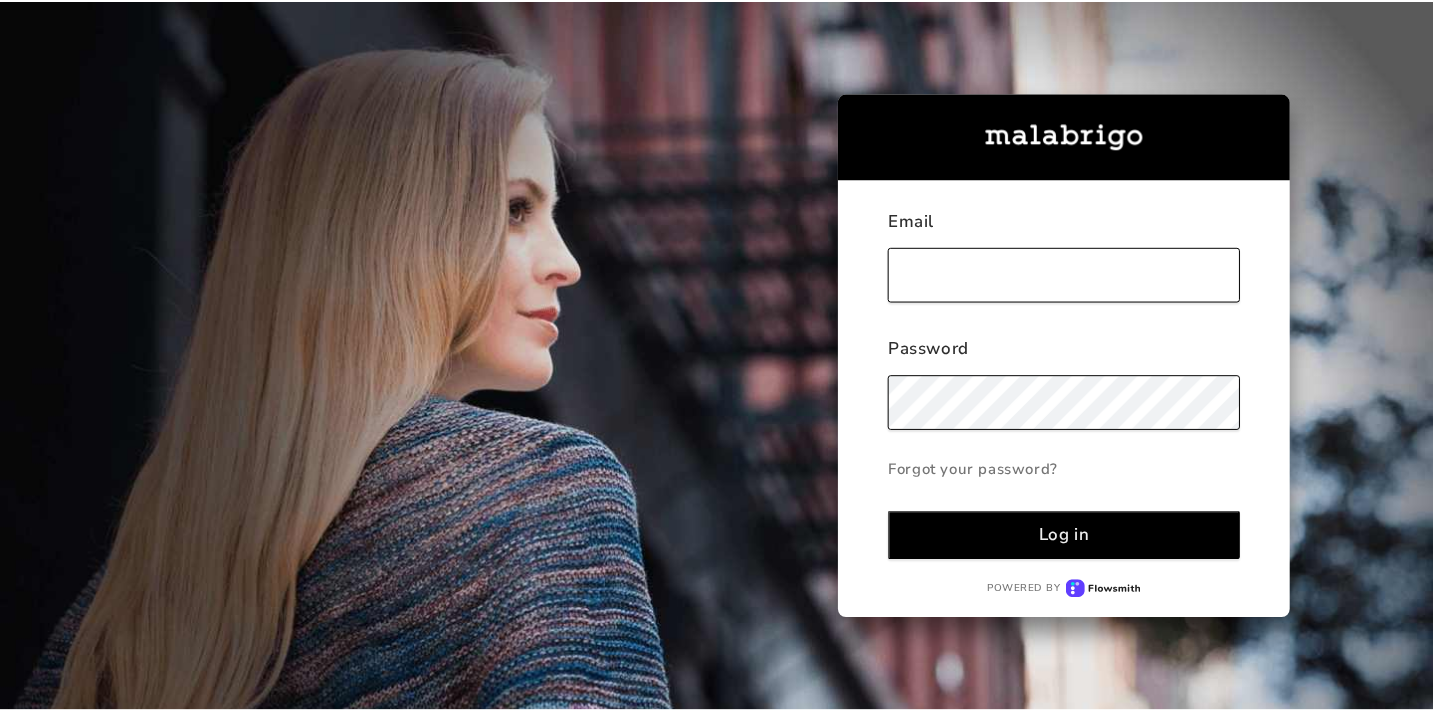scroll, scrollTop: 0, scrollLeft: 0, axis: both 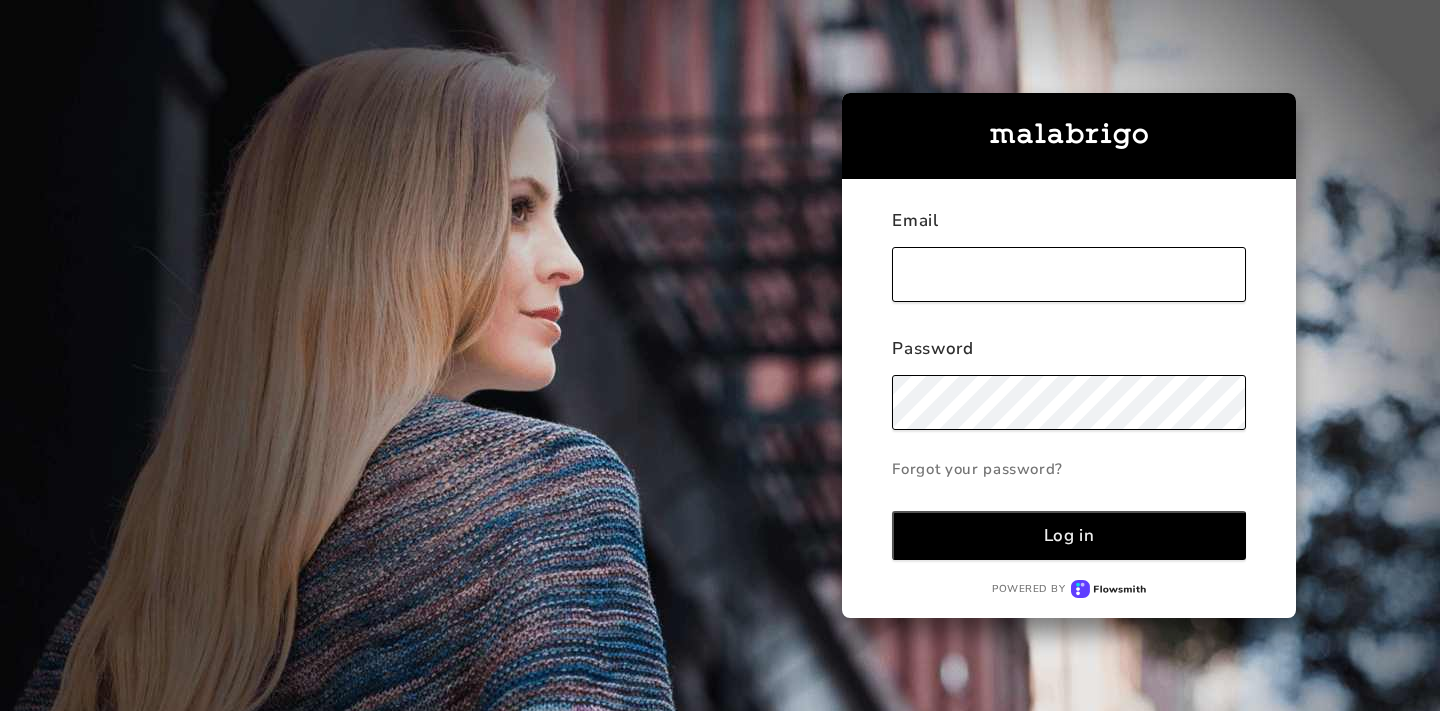 type on "[PERSON_NAME][EMAIL_ADDRESS][DOMAIN_NAME]" 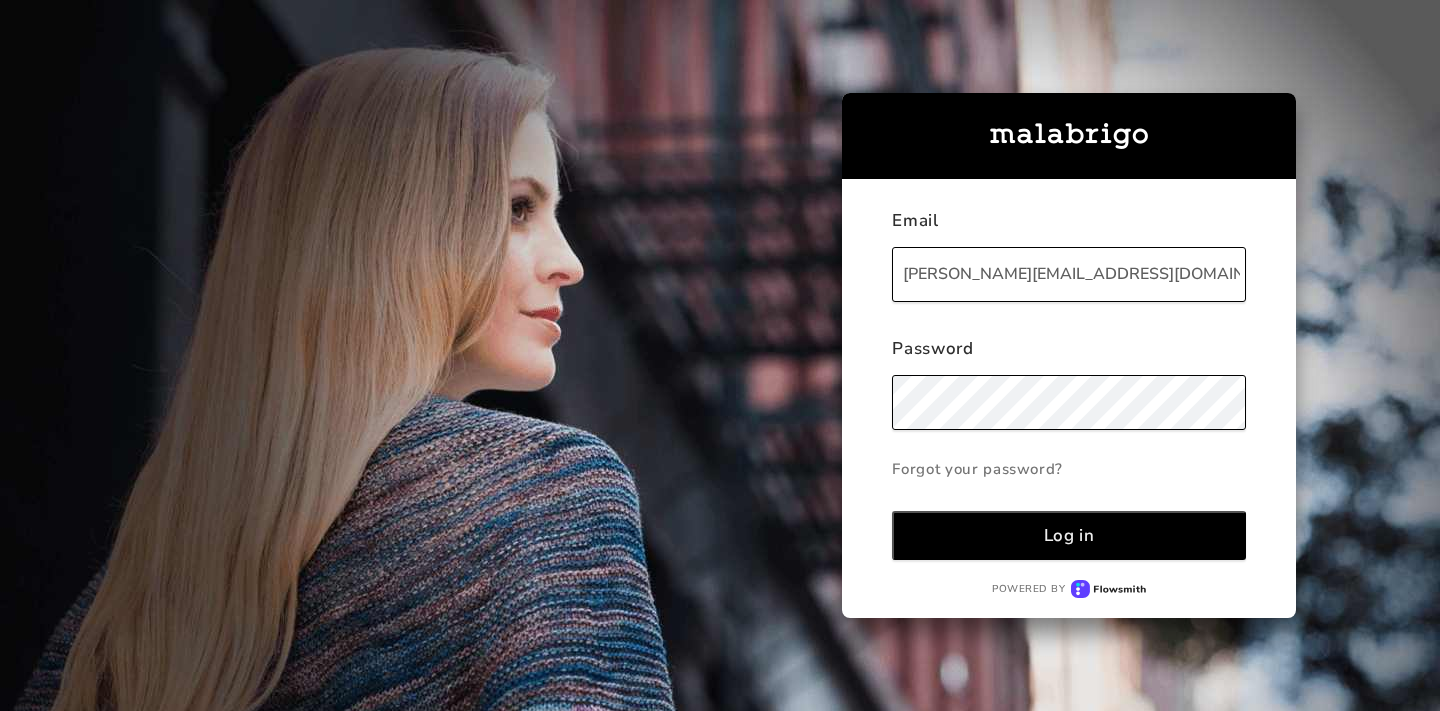 click on "Log in" at bounding box center (1069, 535) 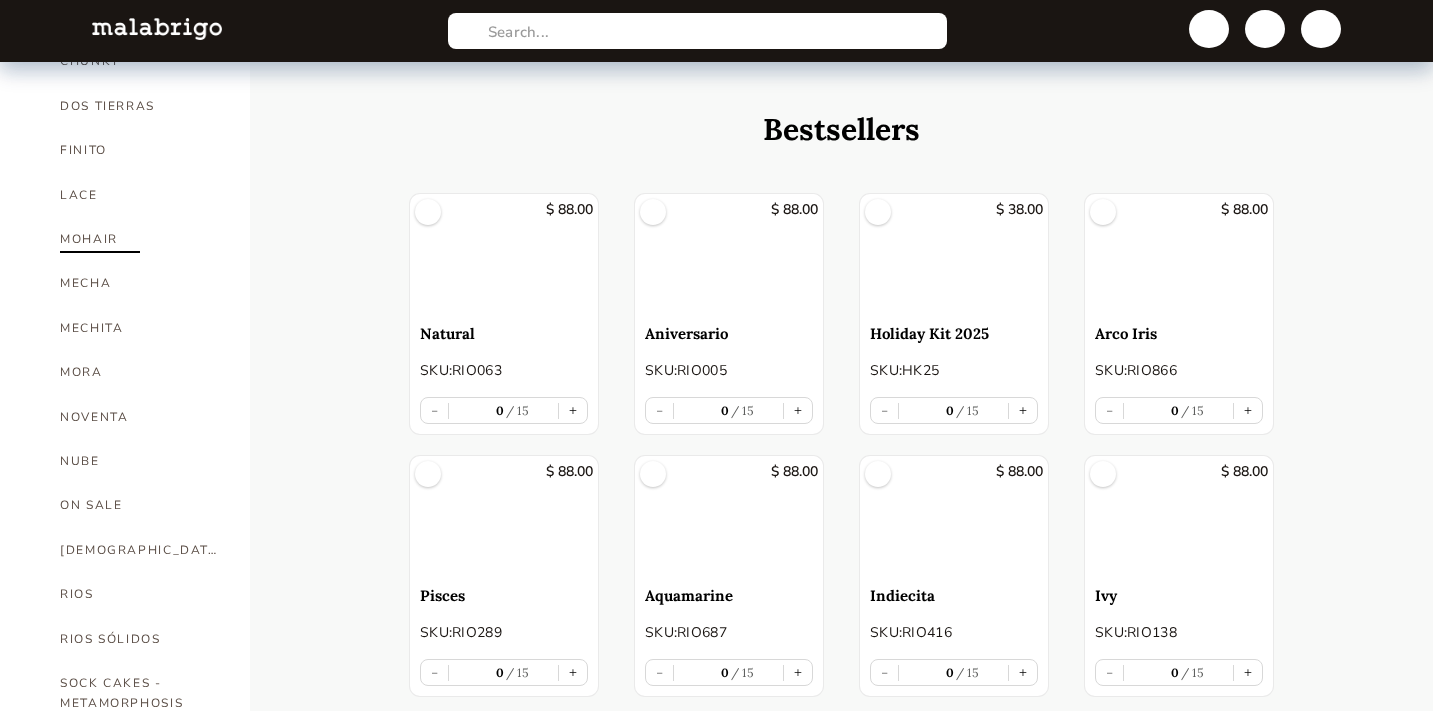 scroll, scrollTop: 686, scrollLeft: 0, axis: vertical 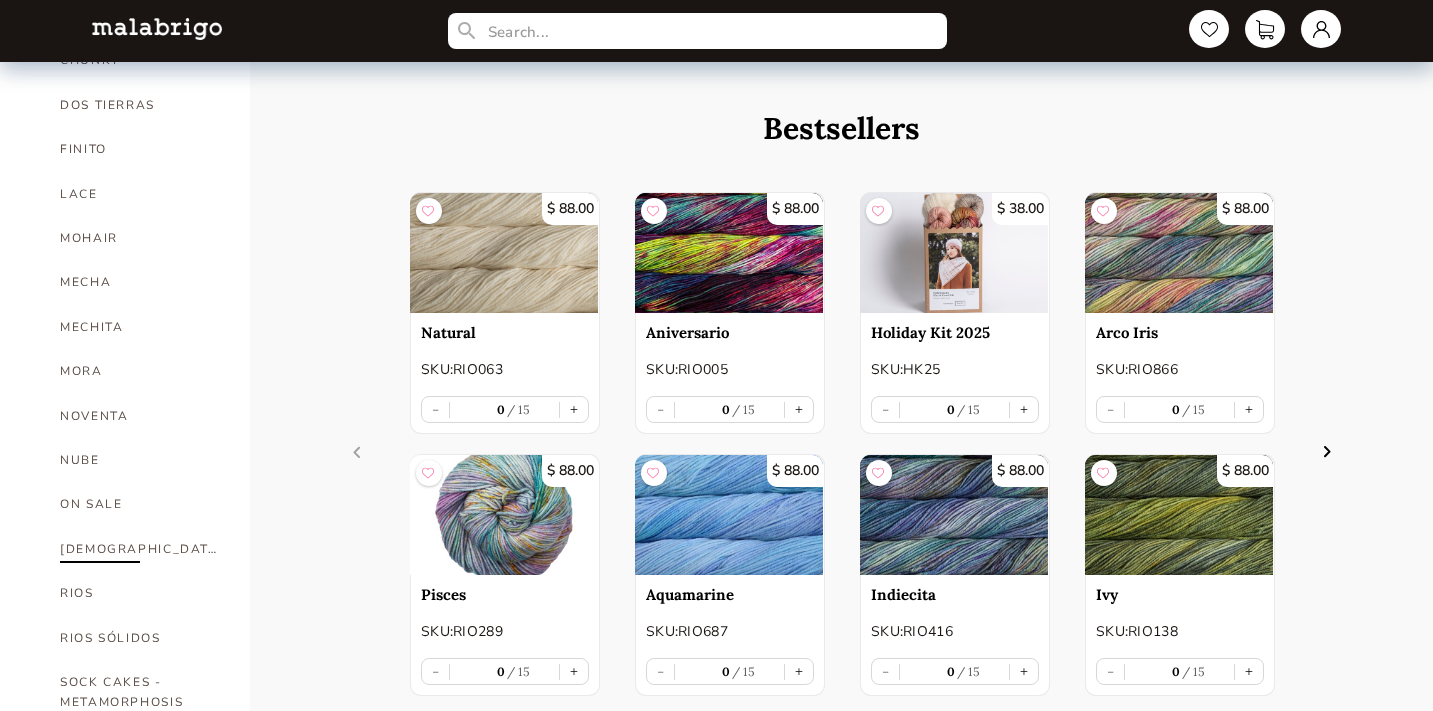 click on "[DEMOGRAPHIC_DATA]" at bounding box center (140, 549) 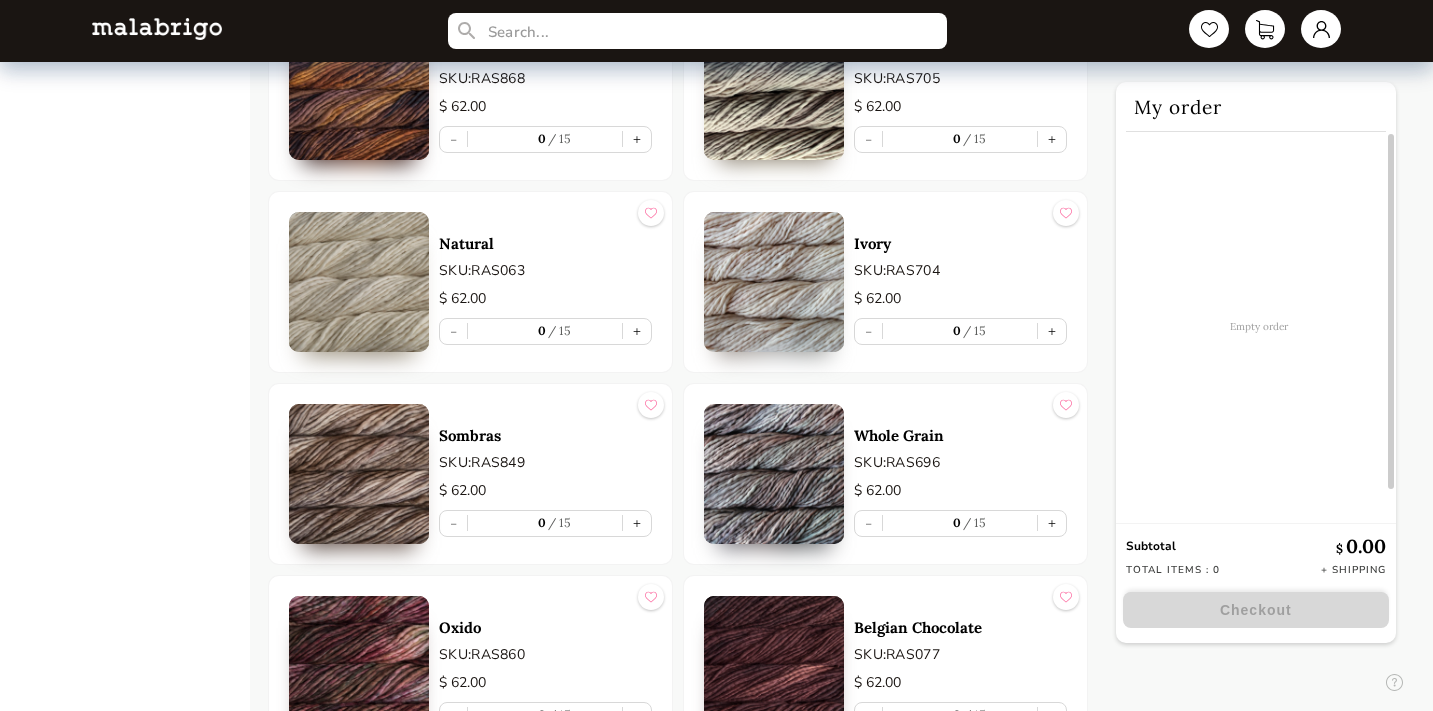 scroll, scrollTop: 7995, scrollLeft: 0, axis: vertical 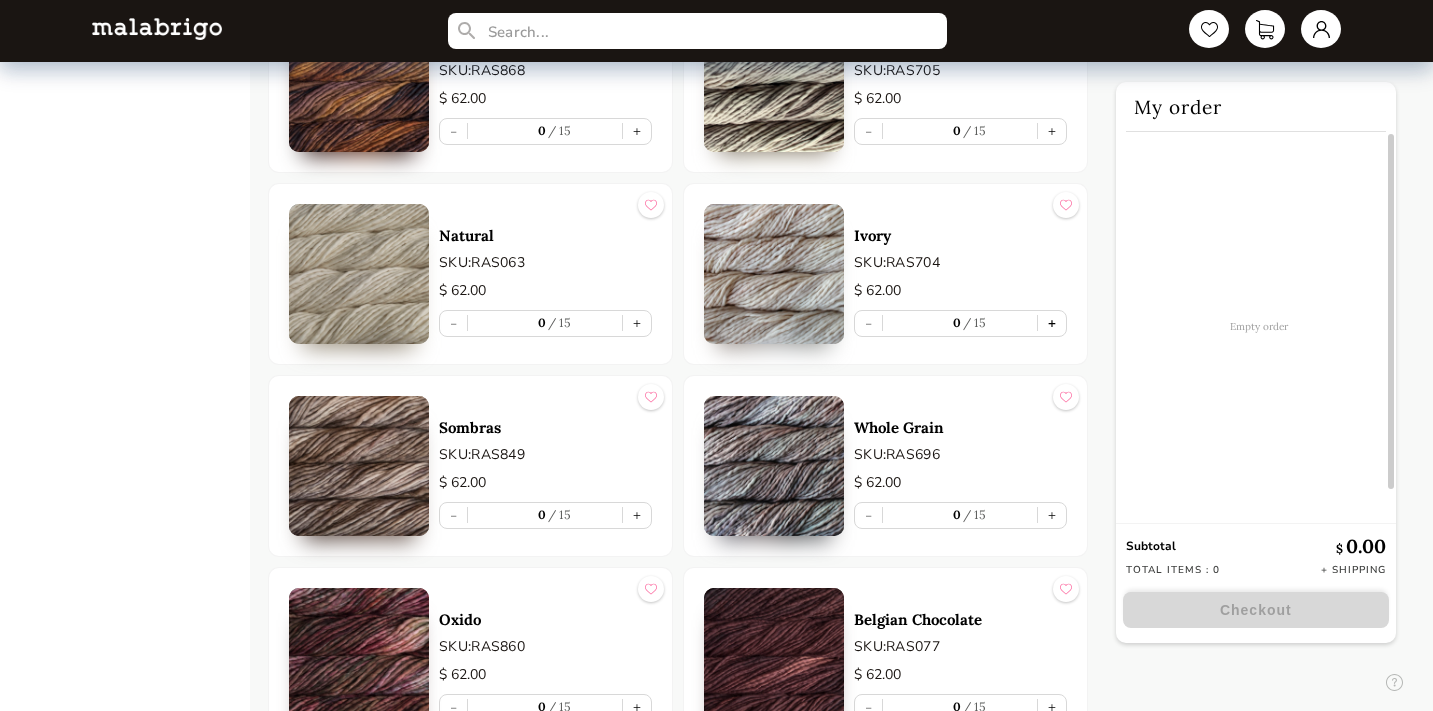 click on "+" at bounding box center [1052, 323] 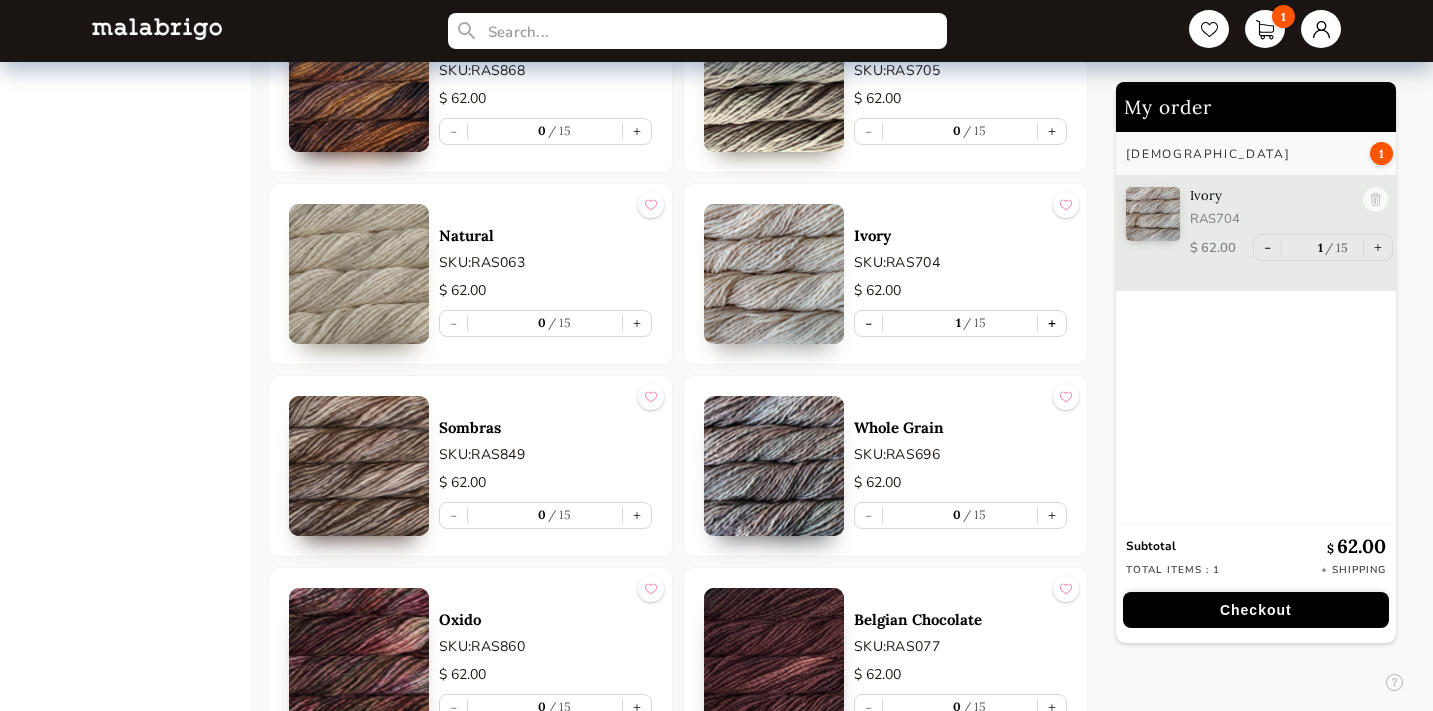 click on "+" at bounding box center (1052, 323) 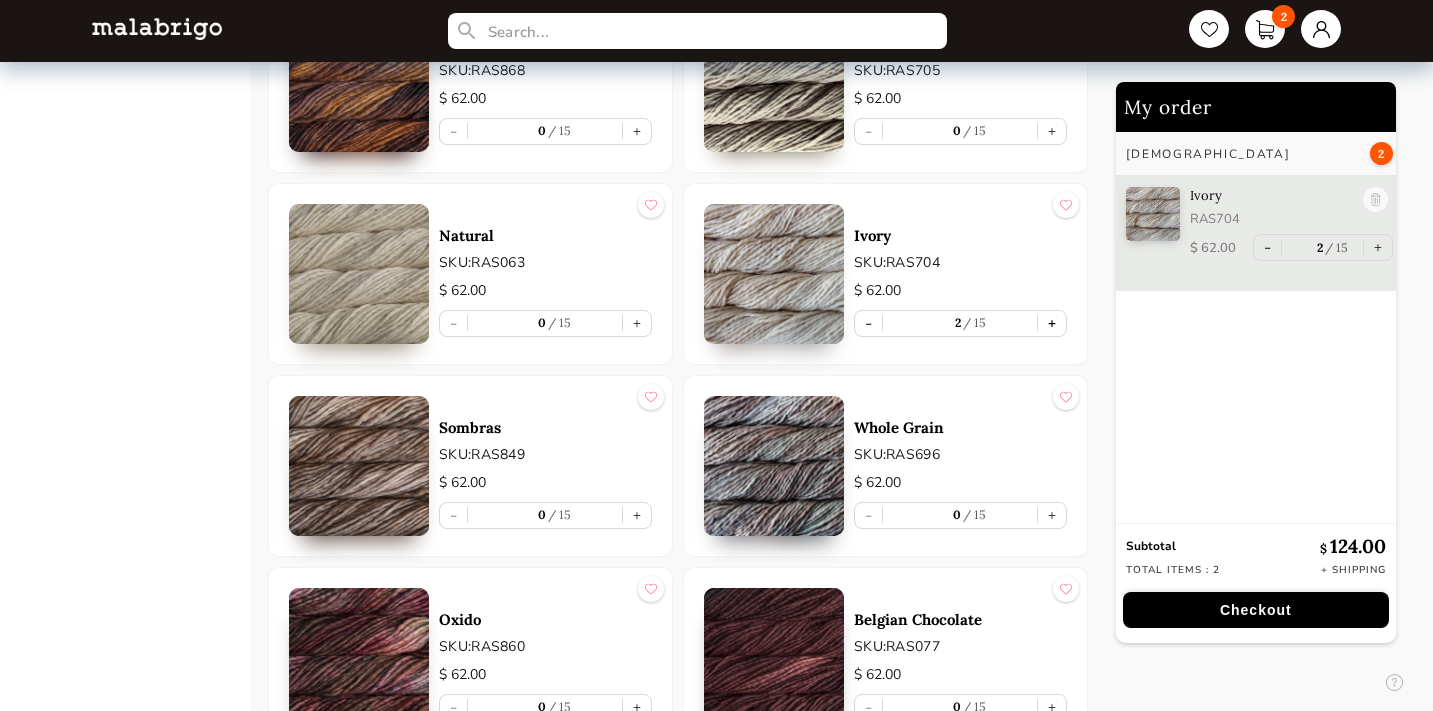 click on "+" at bounding box center (1052, 323) 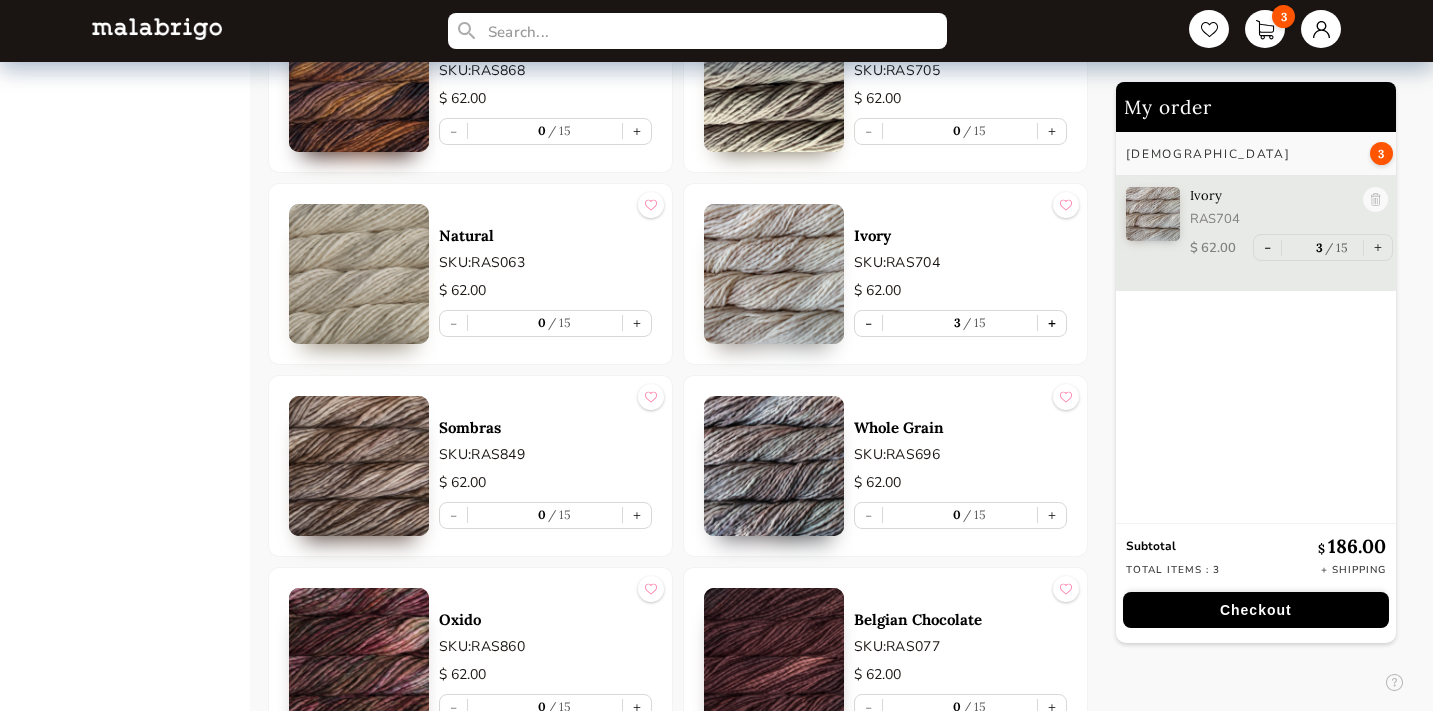 click on "+" at bounding box center (1052, 323) 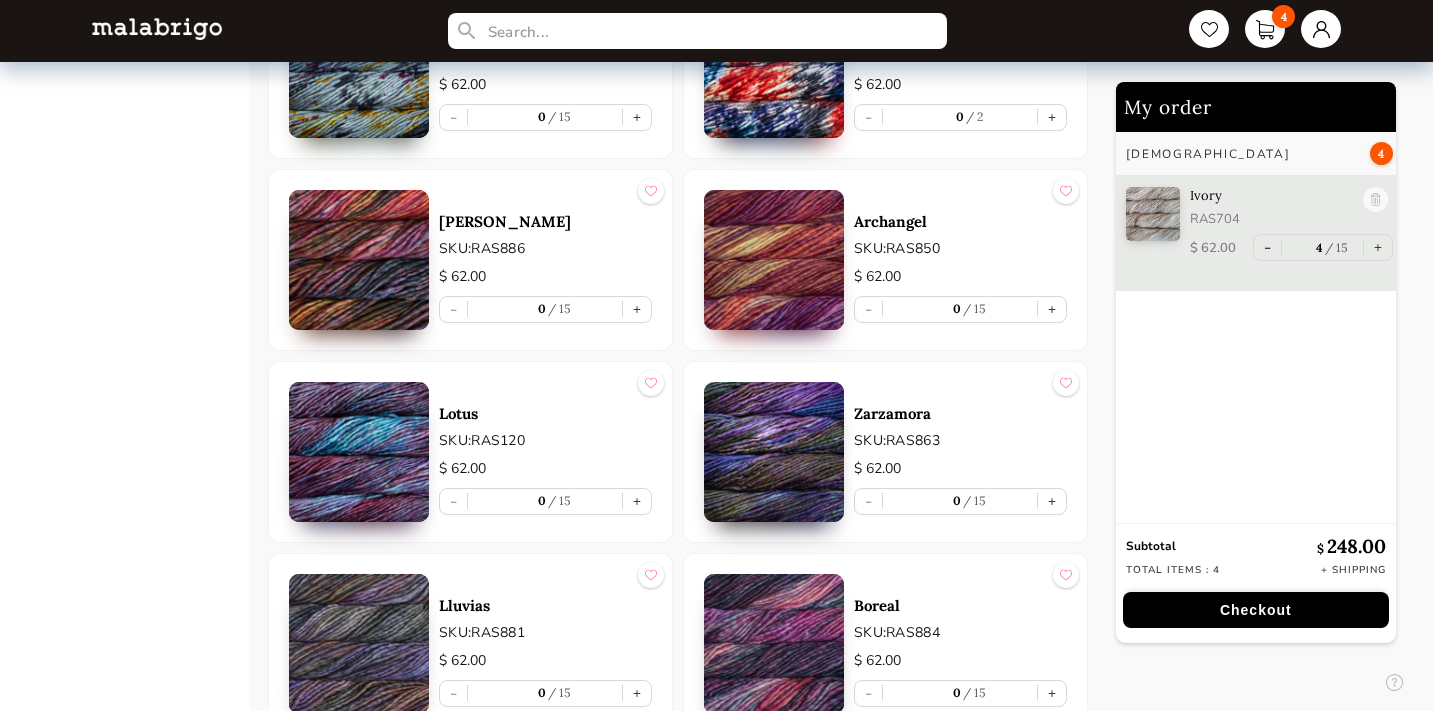 scroll, scrollTop: 9737, scrollLeft: 0, axis: vertical 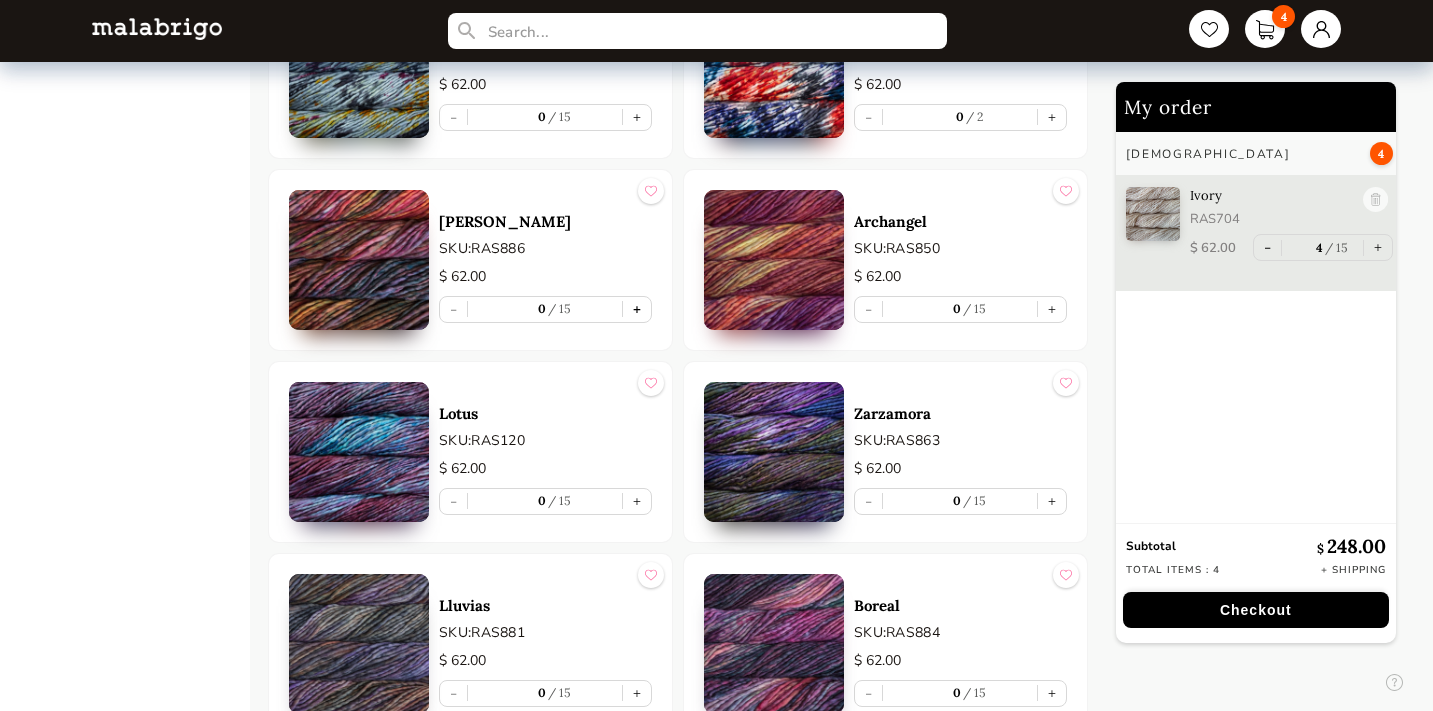 click on "+" at bounding box center [637, 309] 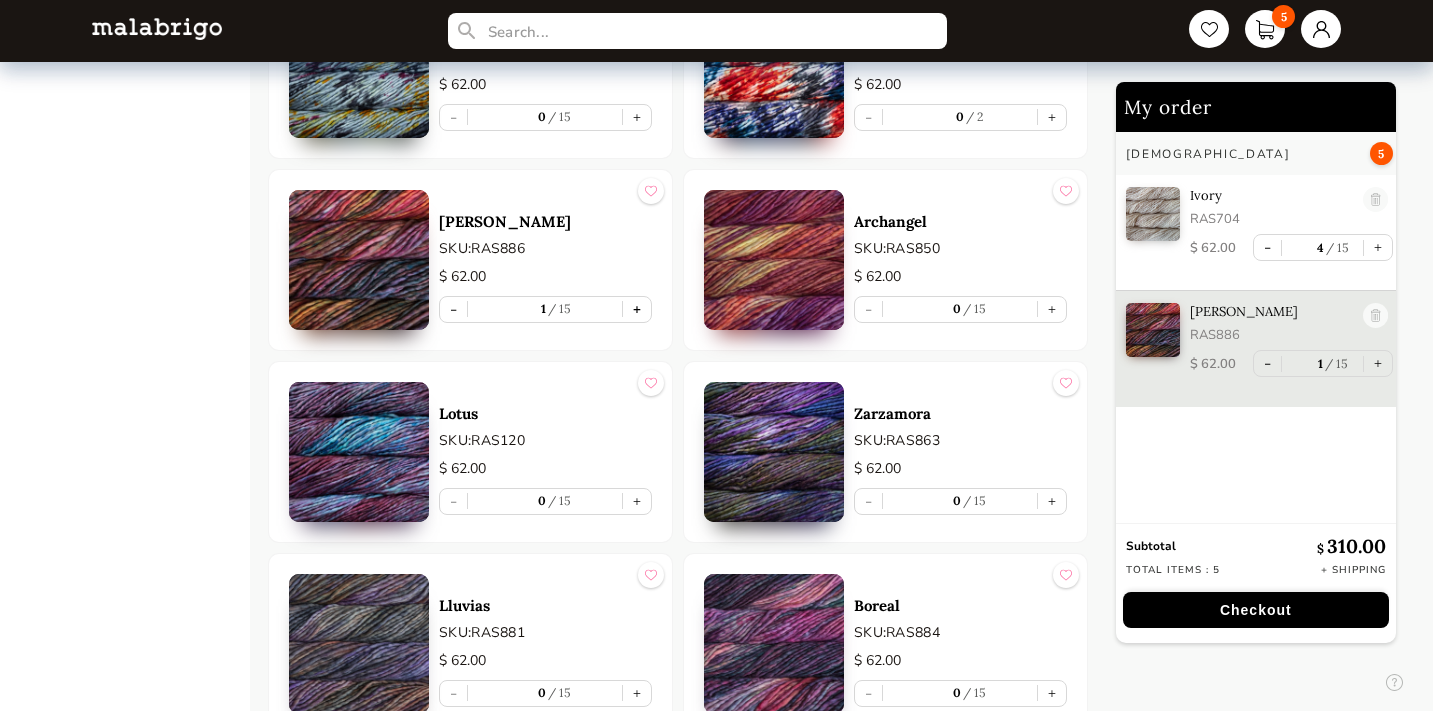 click on "+" at bounding box center [637, 309] 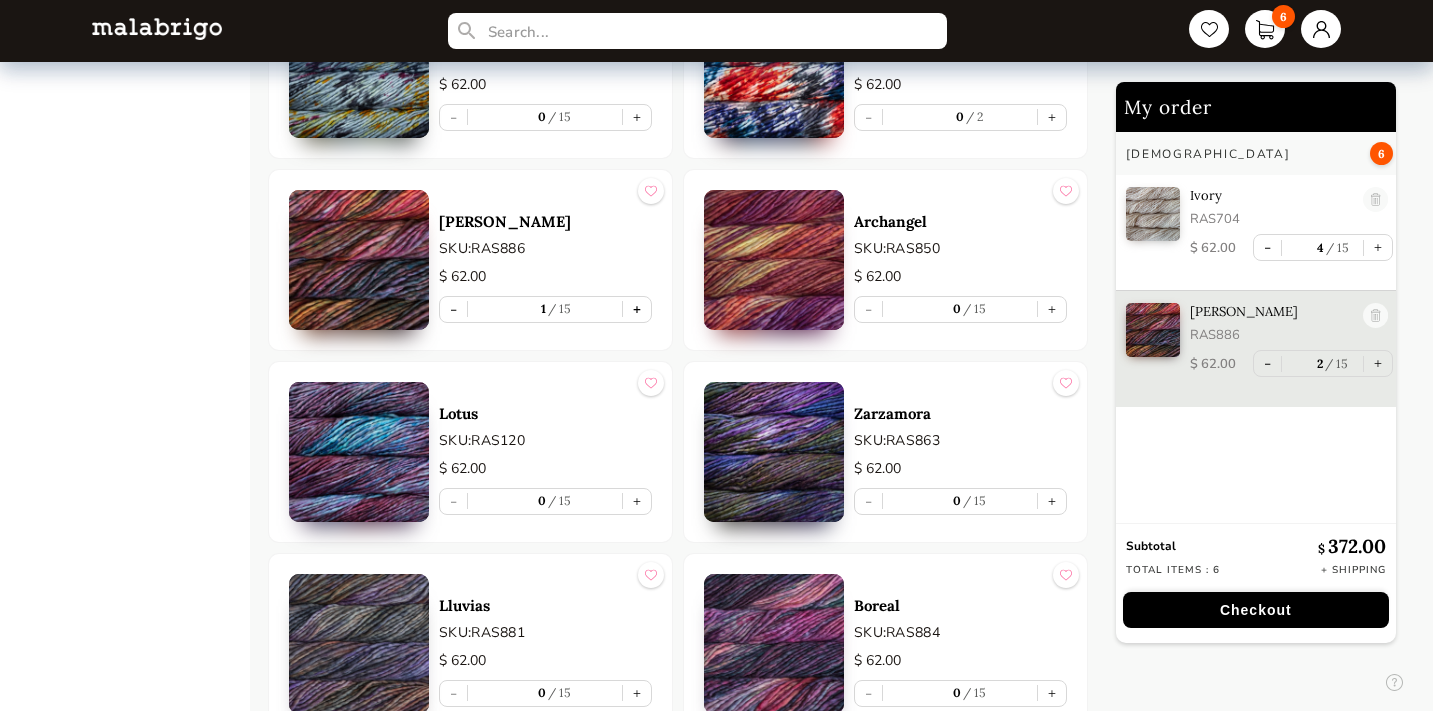 type on "2" 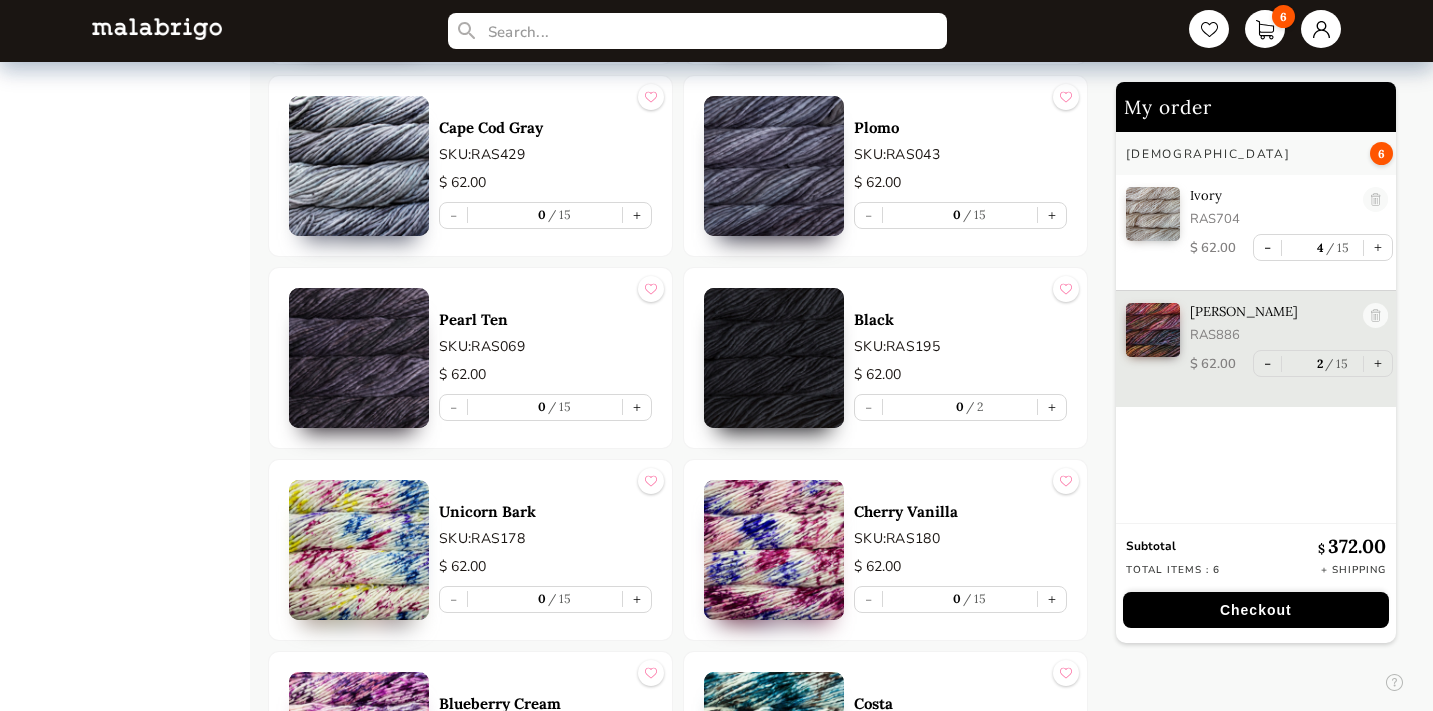 scroll, scrollTop: 8684, scrollLeft: 0, axis: vertical 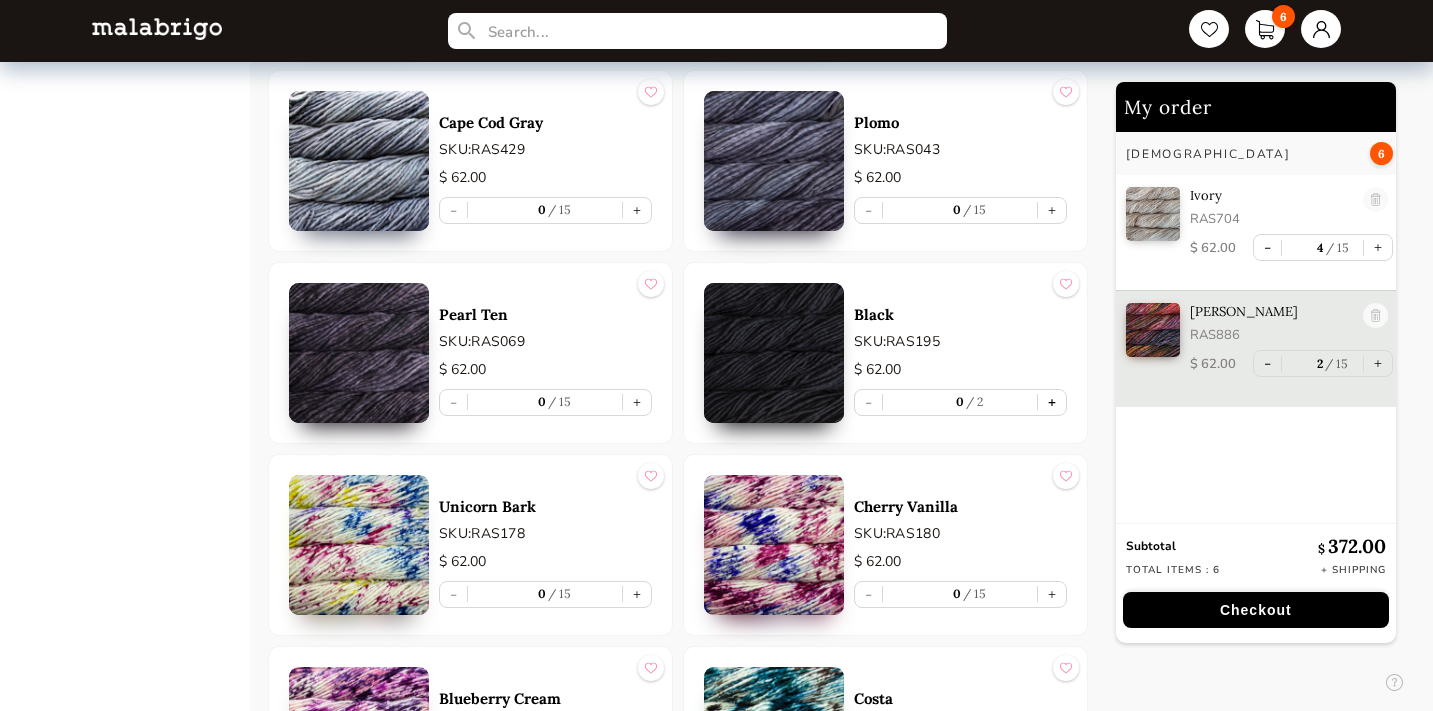 click on "+" at bounding box center (1052, 402) 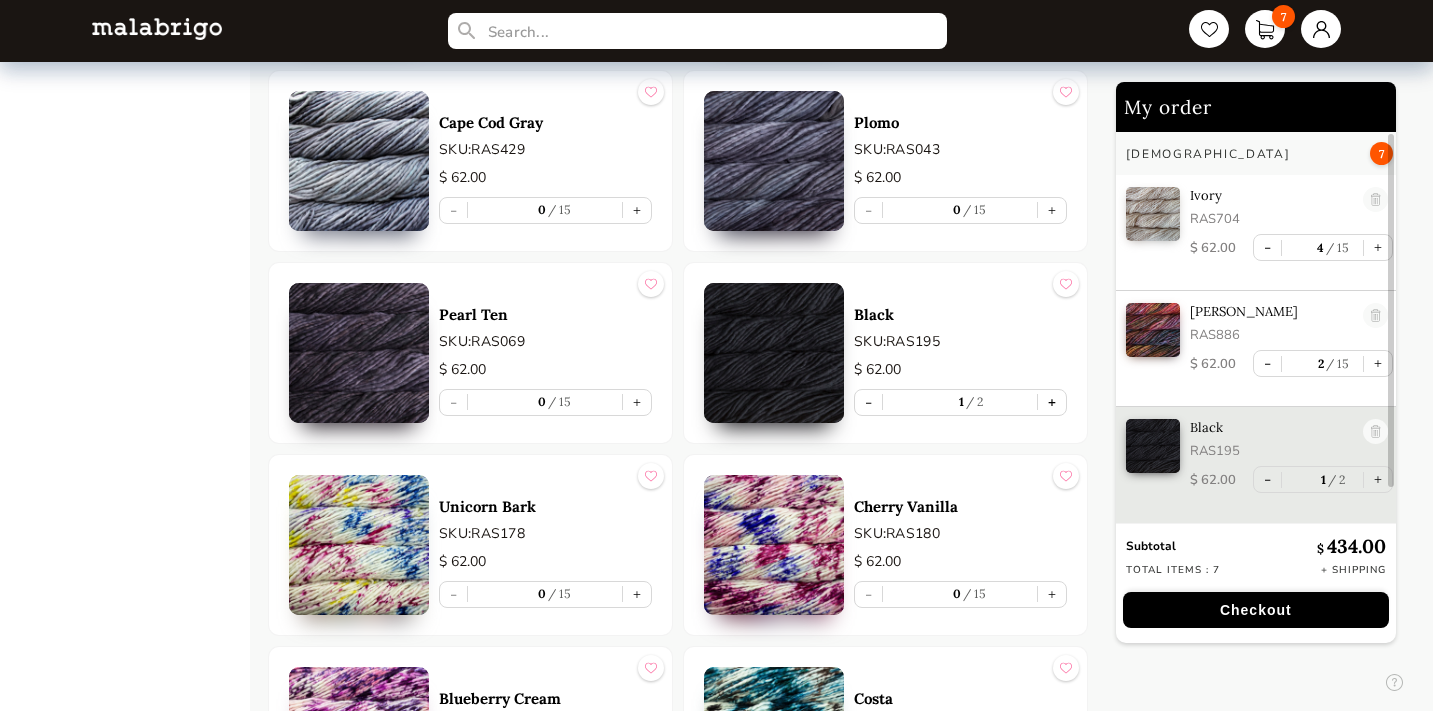 click on "+" at bounding box center (1052, 402) 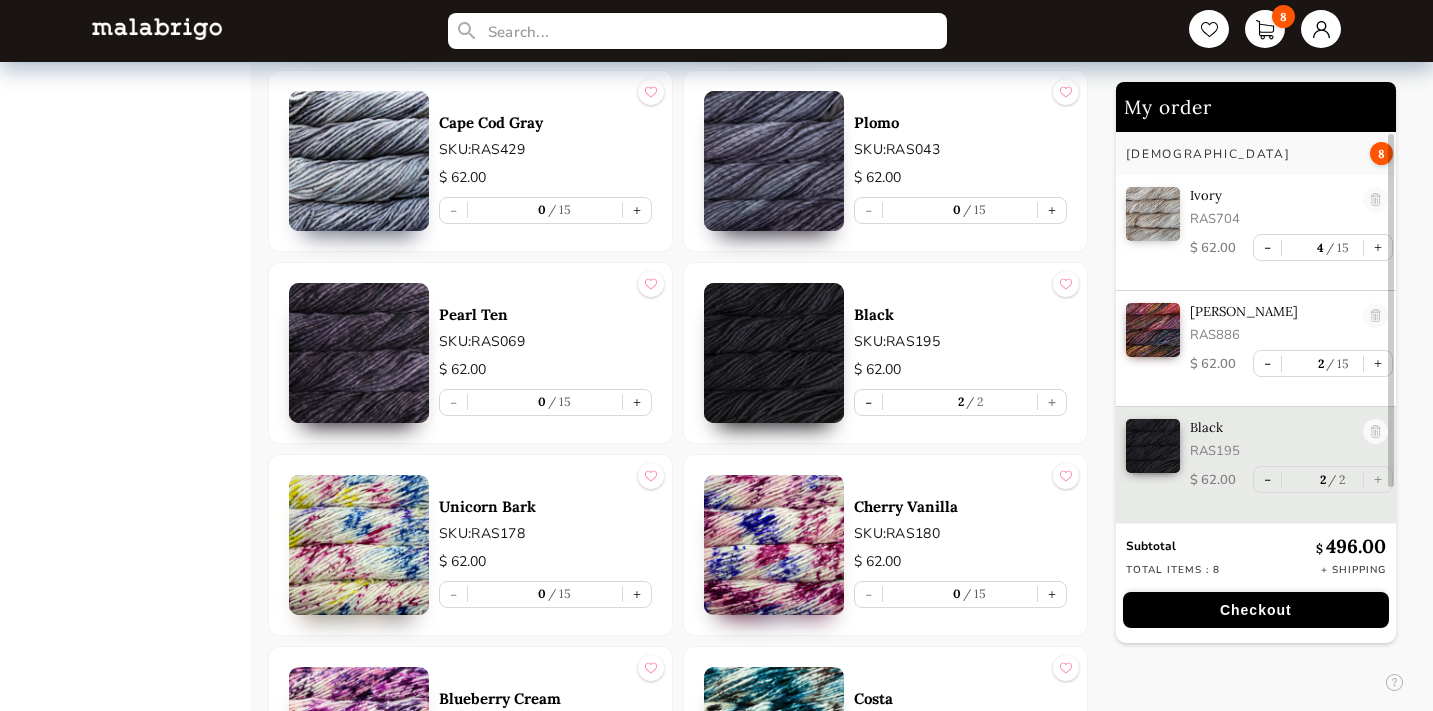 scroll, scrollTop: 1, scrollLeft: 0, axis: vertical 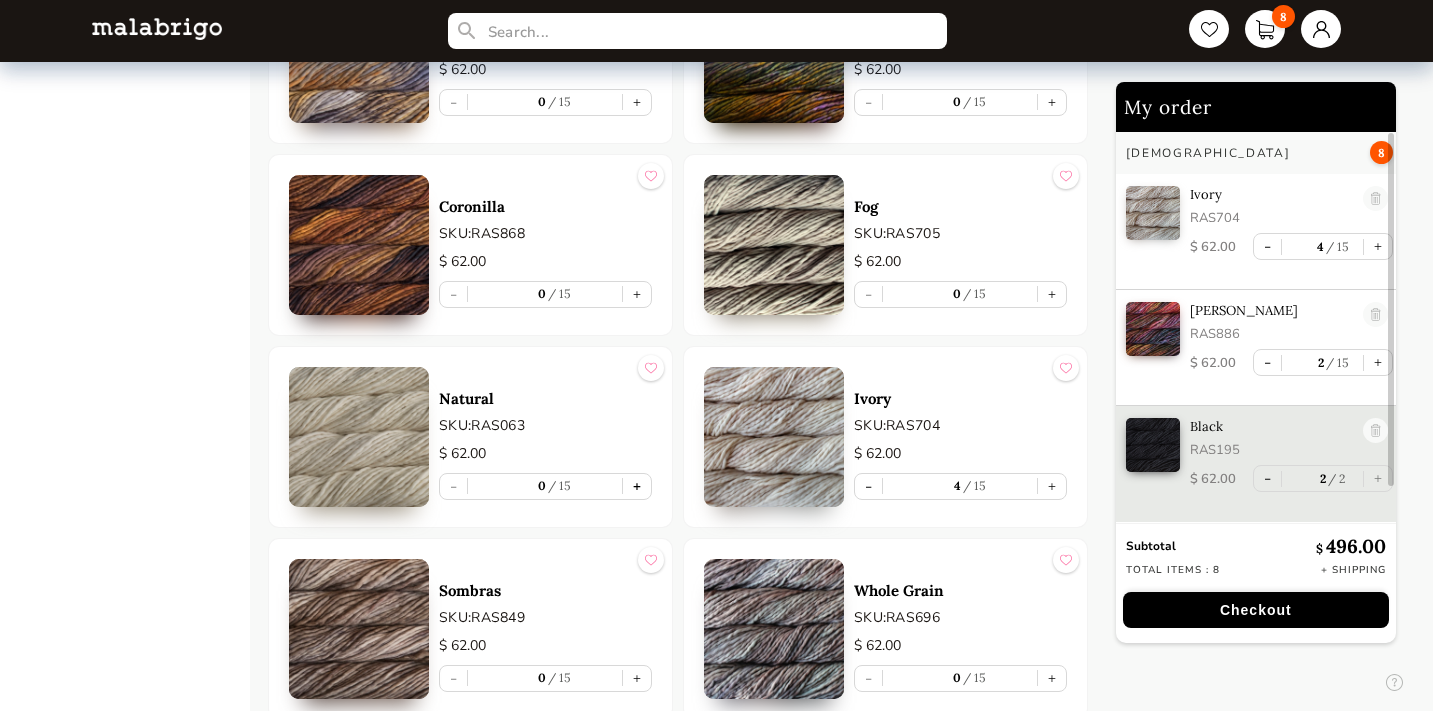 click on "+" at bounding box center (637, 486) 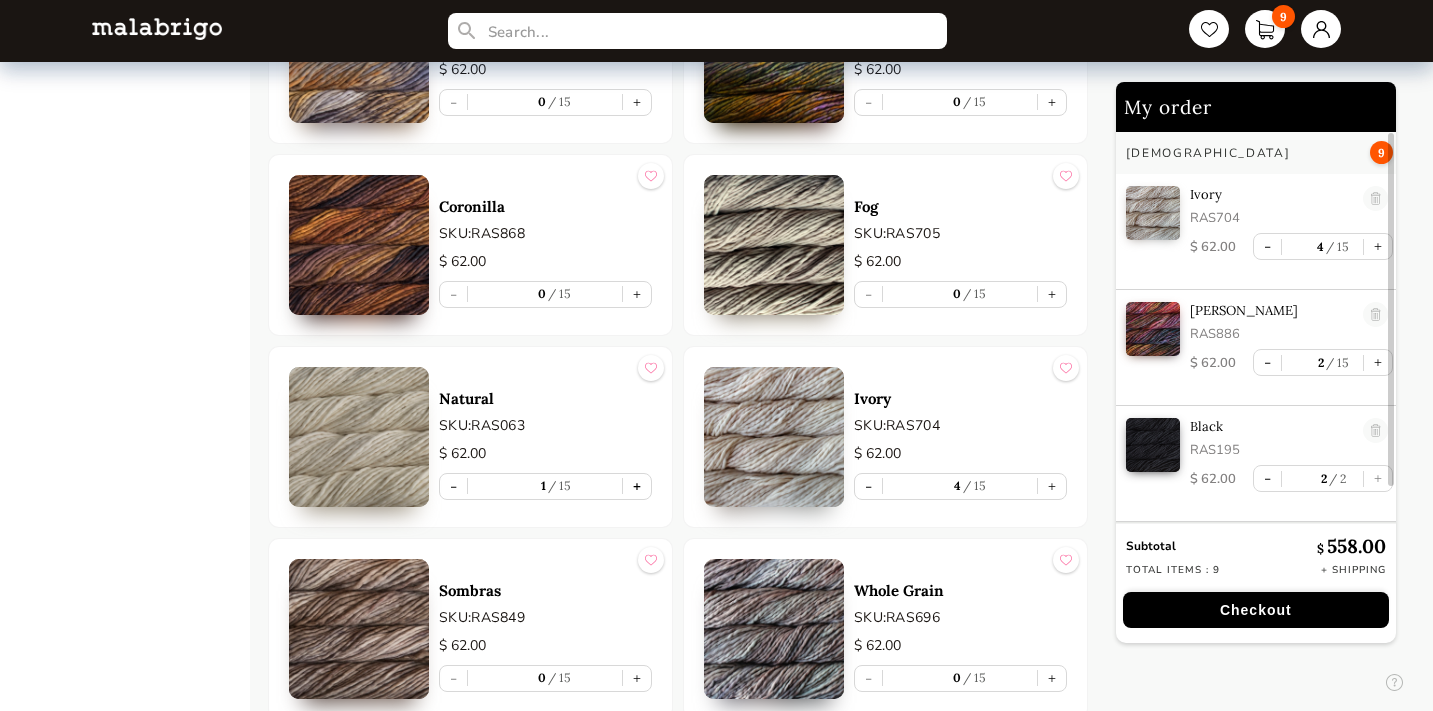 type on "1" 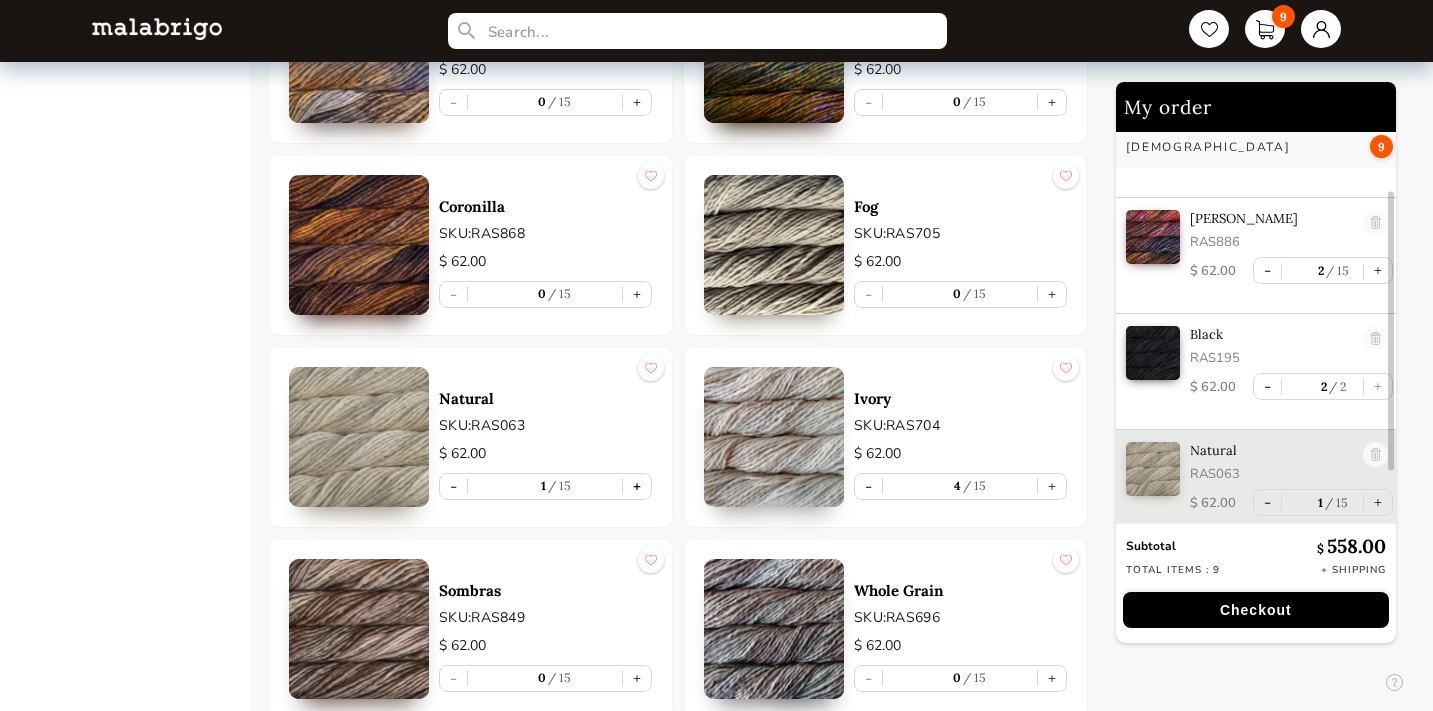 scroll, scrollTop: 93, scrollLeft: 0, axis: vertical 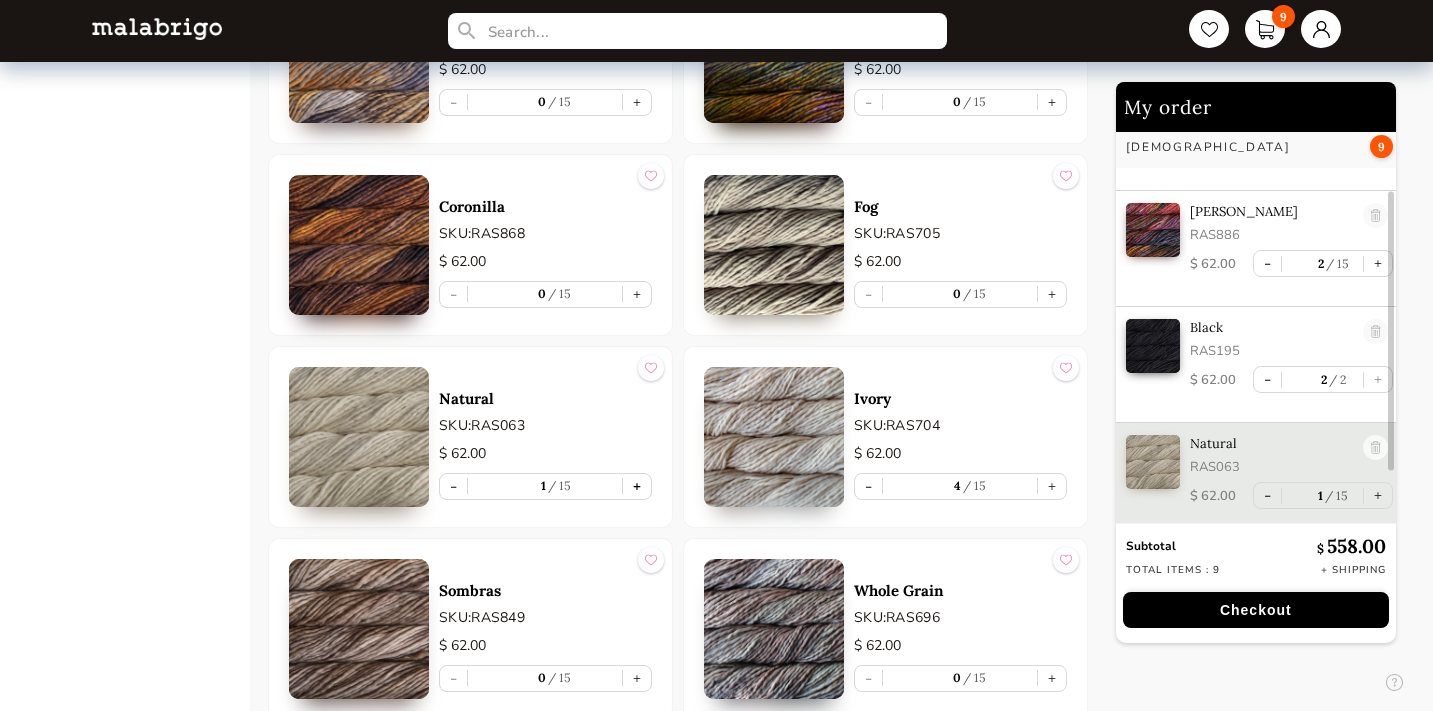 click on "+" at bounding box center [637, 486] 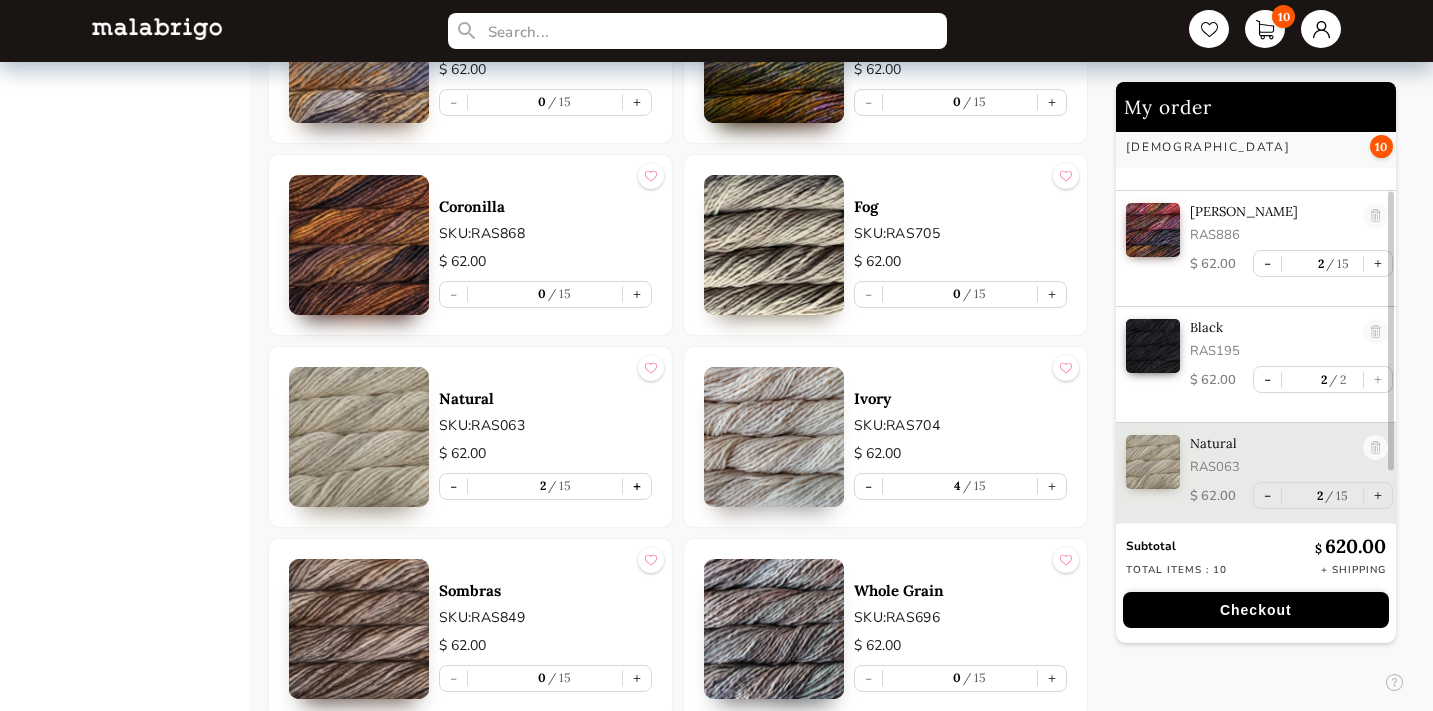 scroll, scrollTop: 110, scrollLeft: 0, axis: vertical 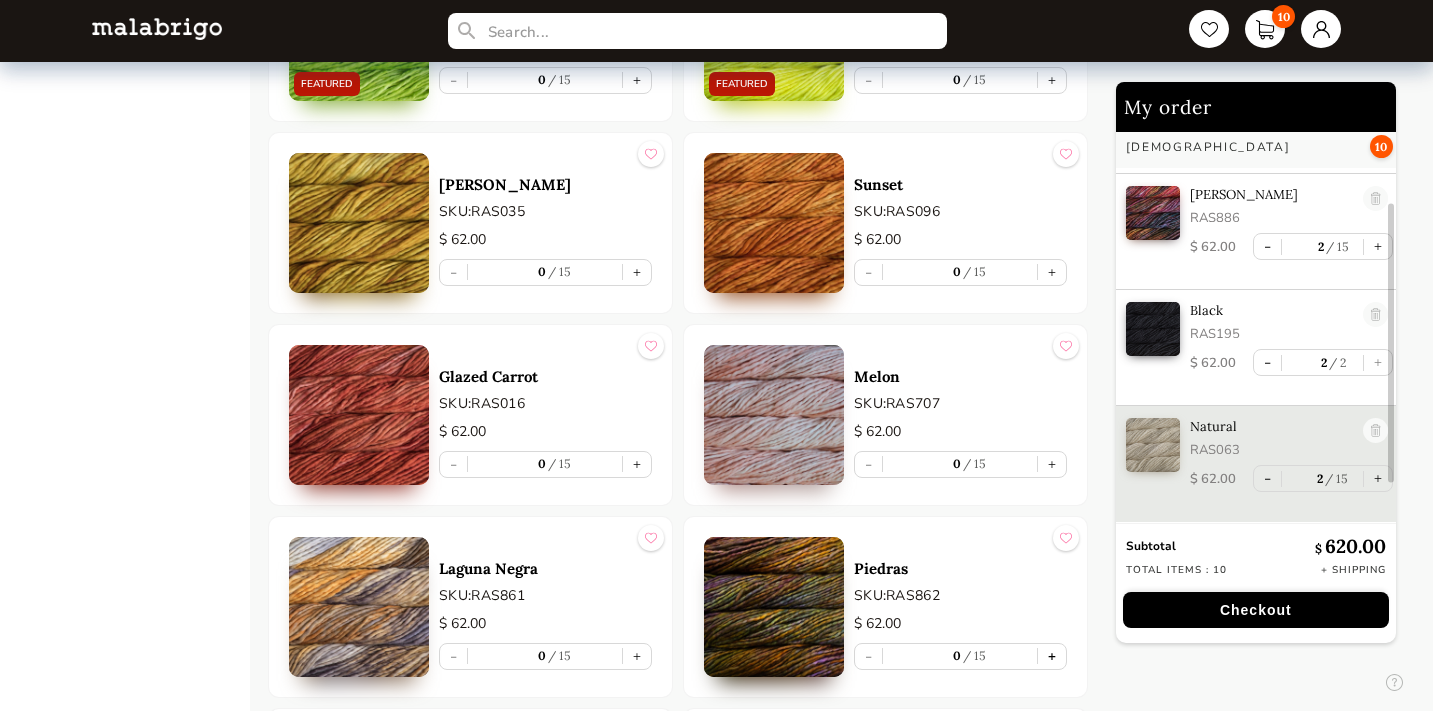 click on "+" at bounding box center (1052, 656) 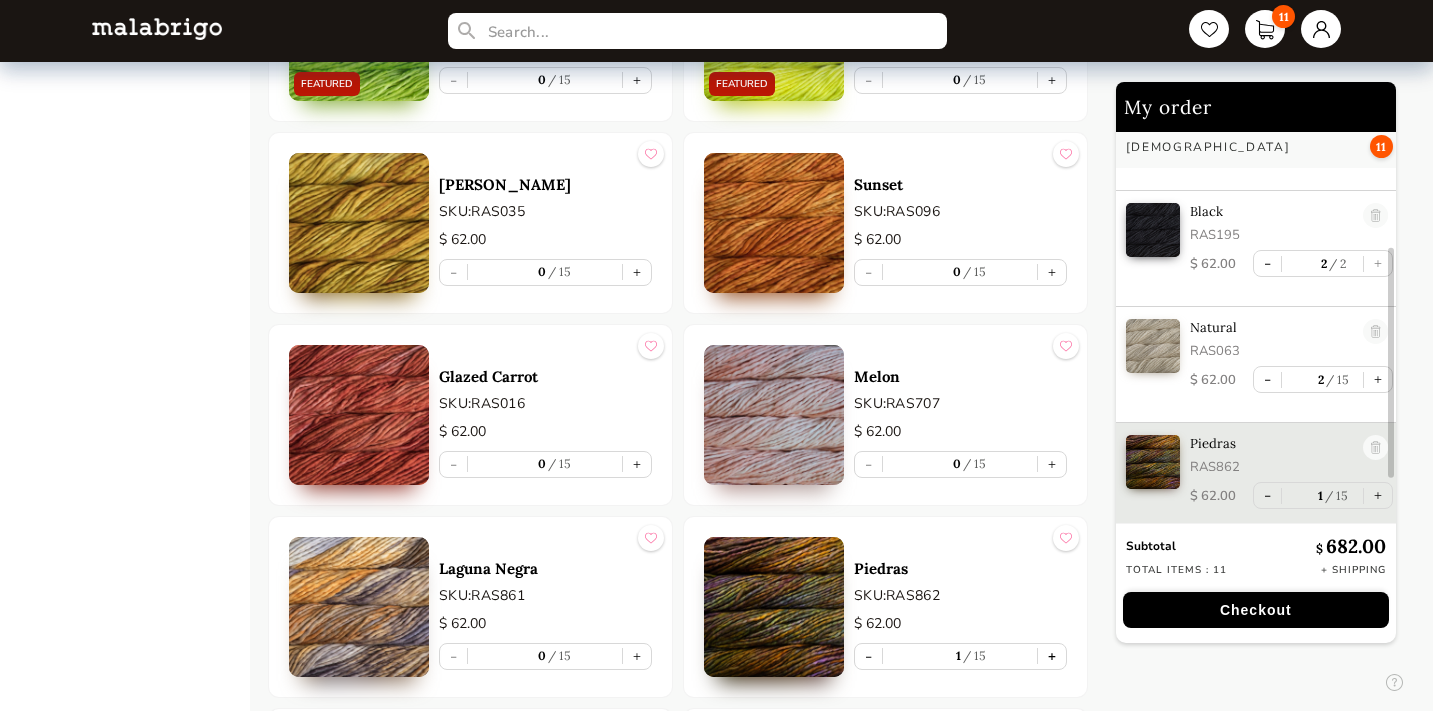 click on "+" at bounding box center [1052, 656] 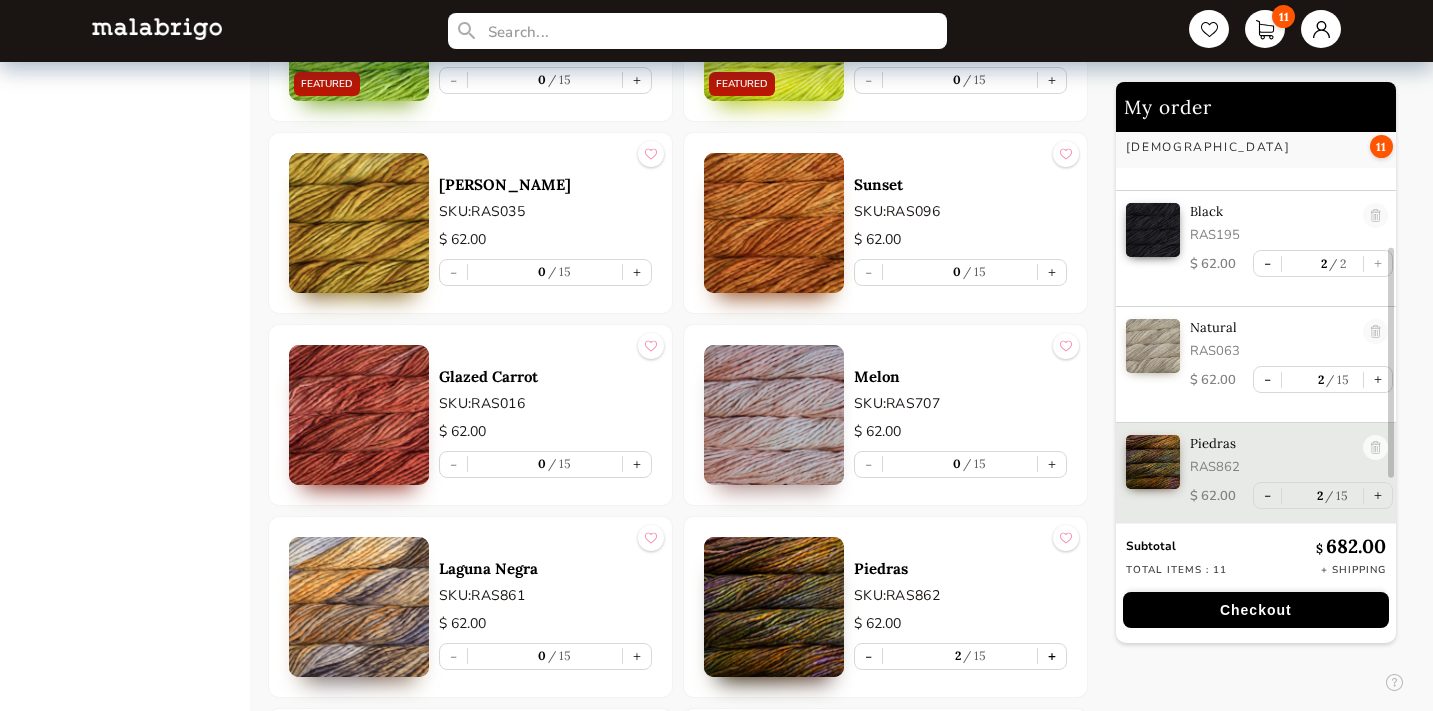 scroll, scrollTop: 226, scrollLeft: 0, axis: vertical 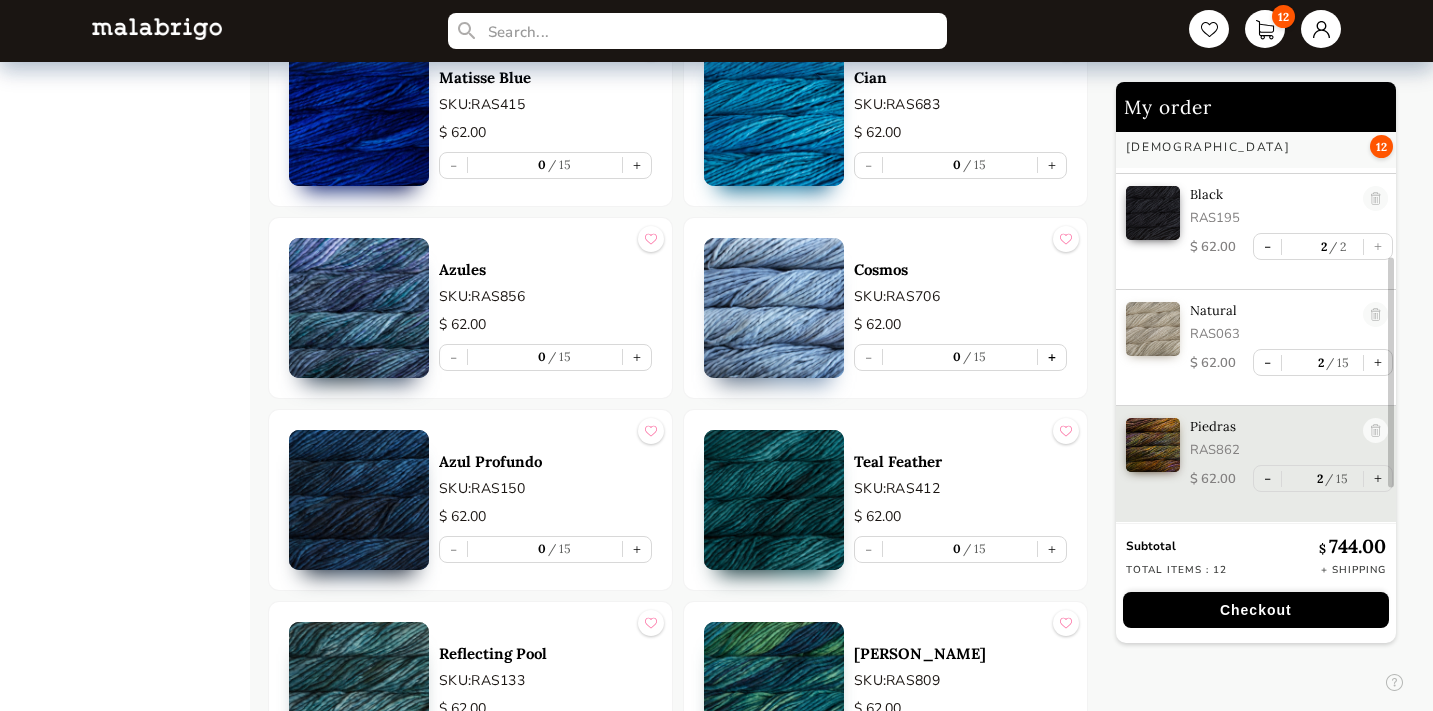 click on "+" at bounding box center [1052, 357] 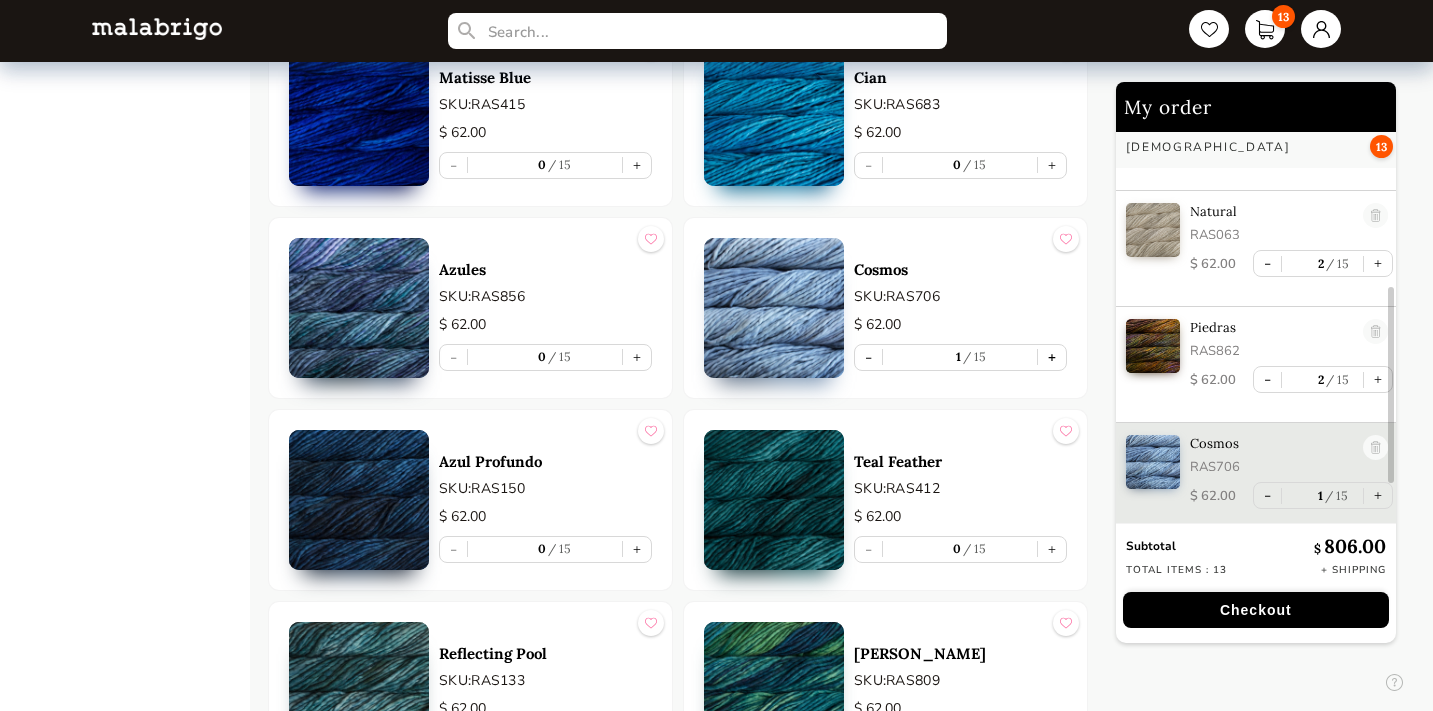 click on "+" at bounding box center [1052, 357] 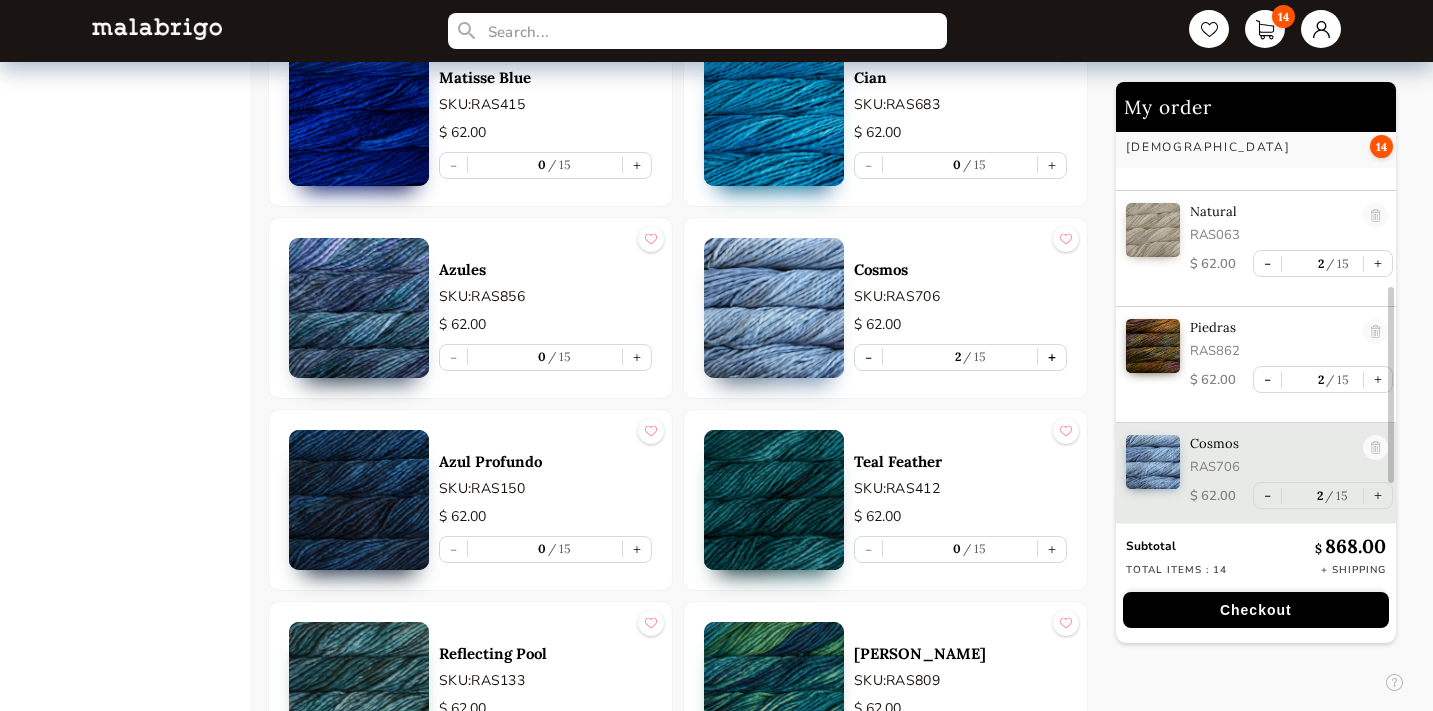 scroll, scrollTop: 342, scrollLeft: 0, axis: vertical 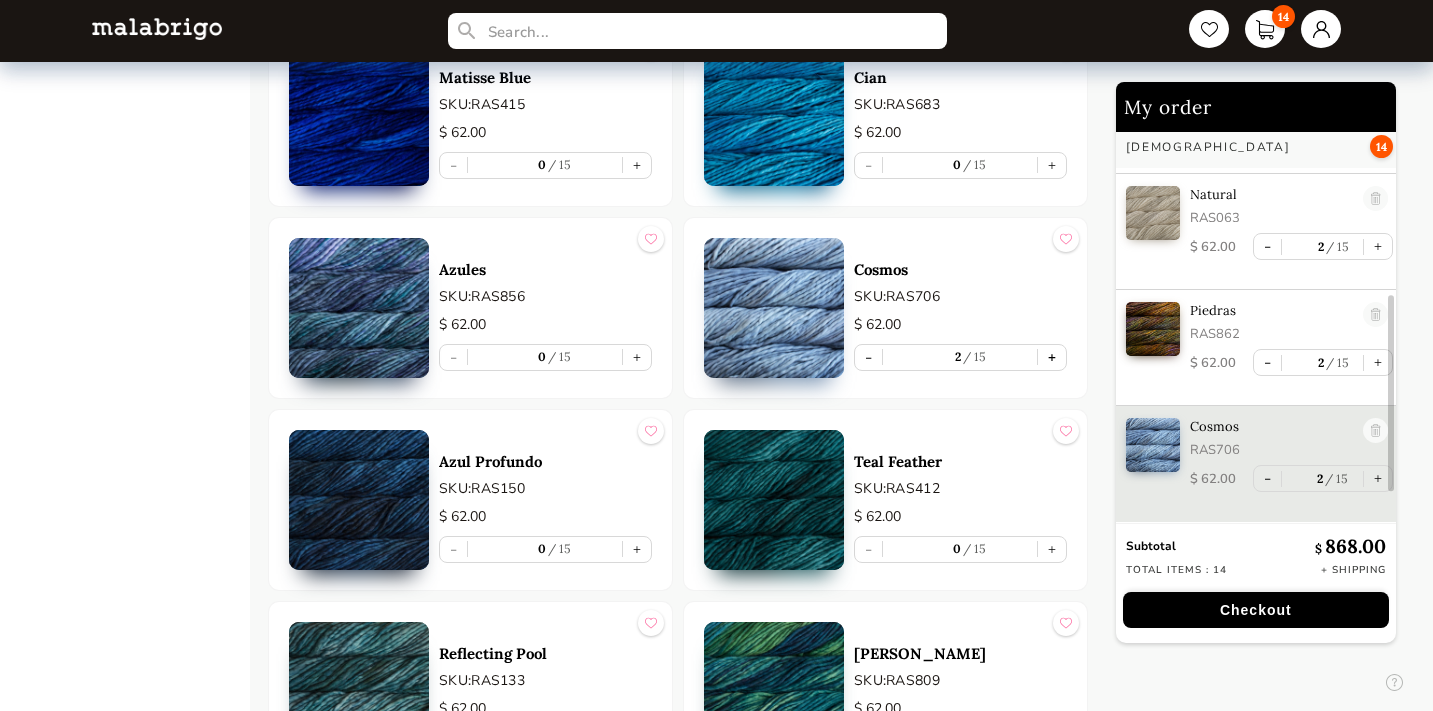 click on "+" at bounding box center [1052, 357] 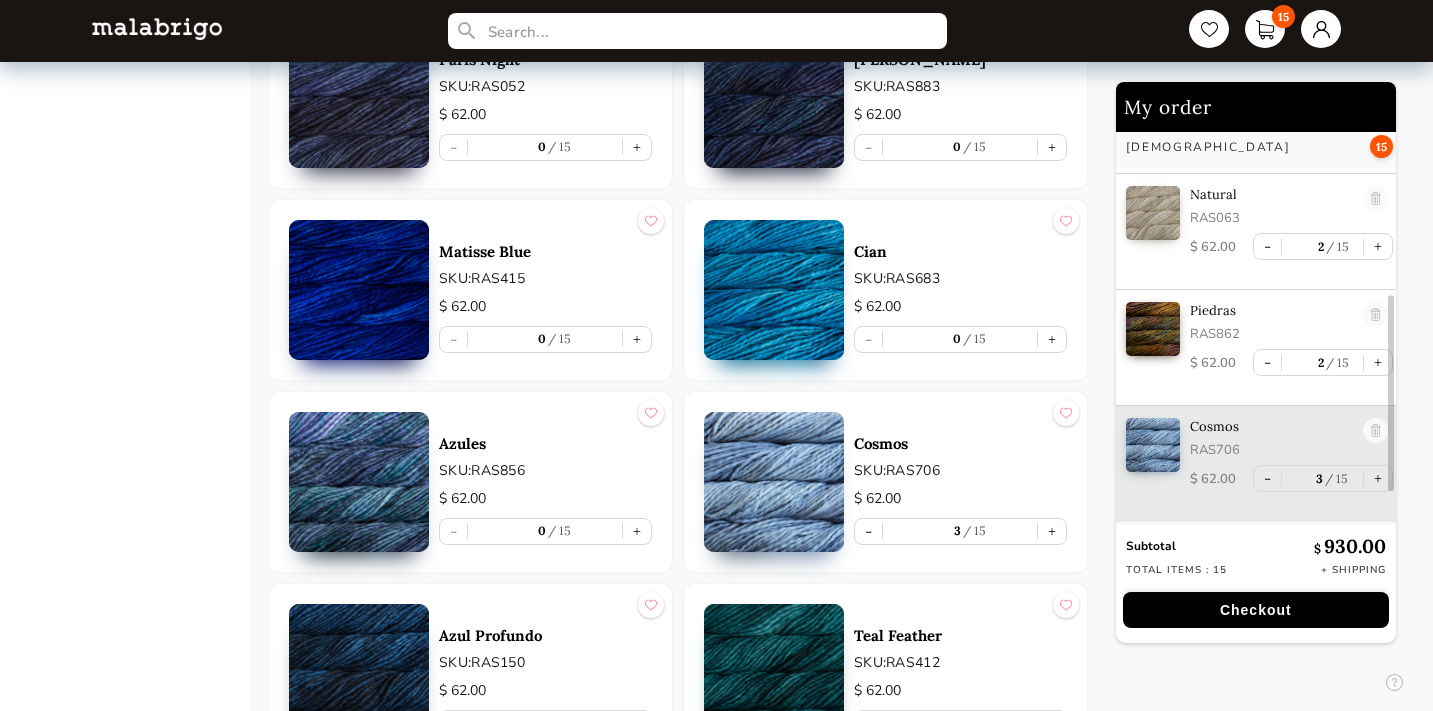 scroll, scrollTop: 5481, scrollLeft: 0, axis: vertical 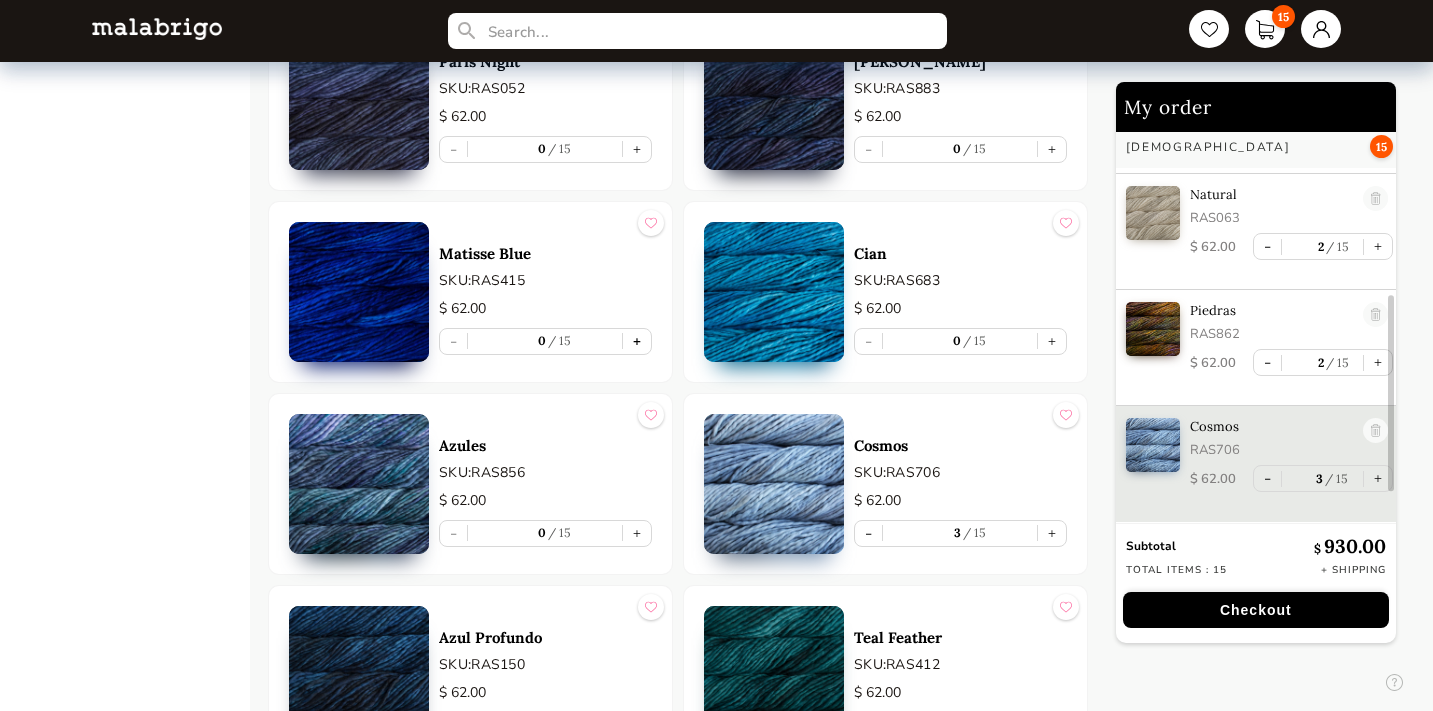 click on "+" at bounding box center (637, 341) 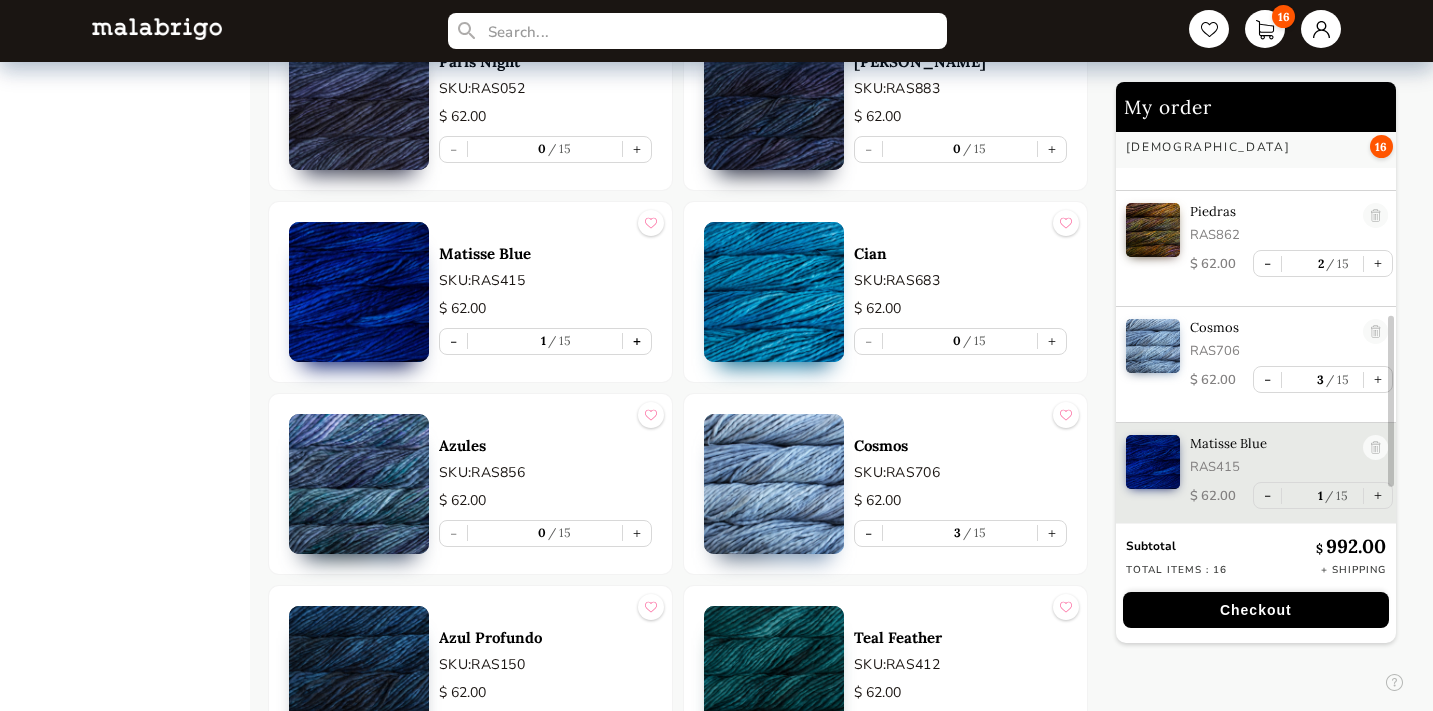 click on "+" at bounding box center [637, 341] 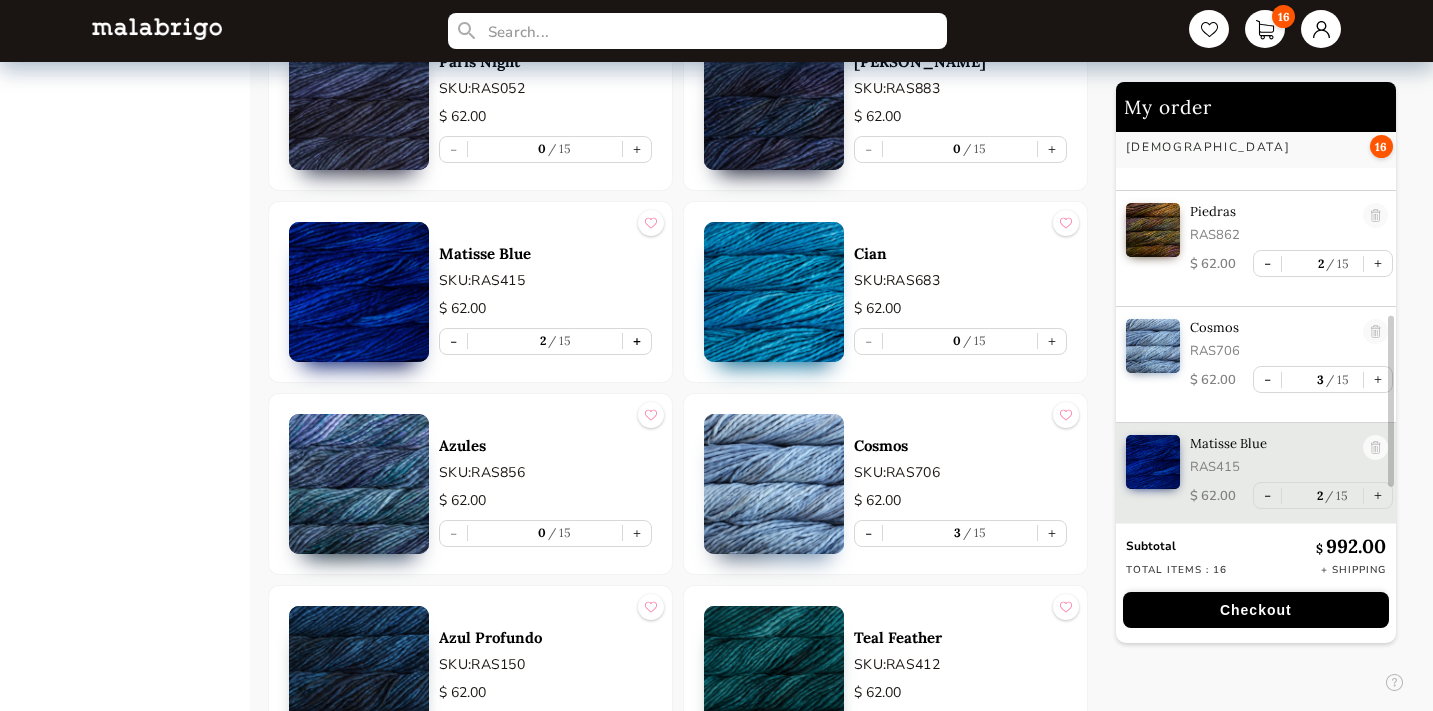scroll, scrollTop: 458, scrollLeft: 0, axis: vertical 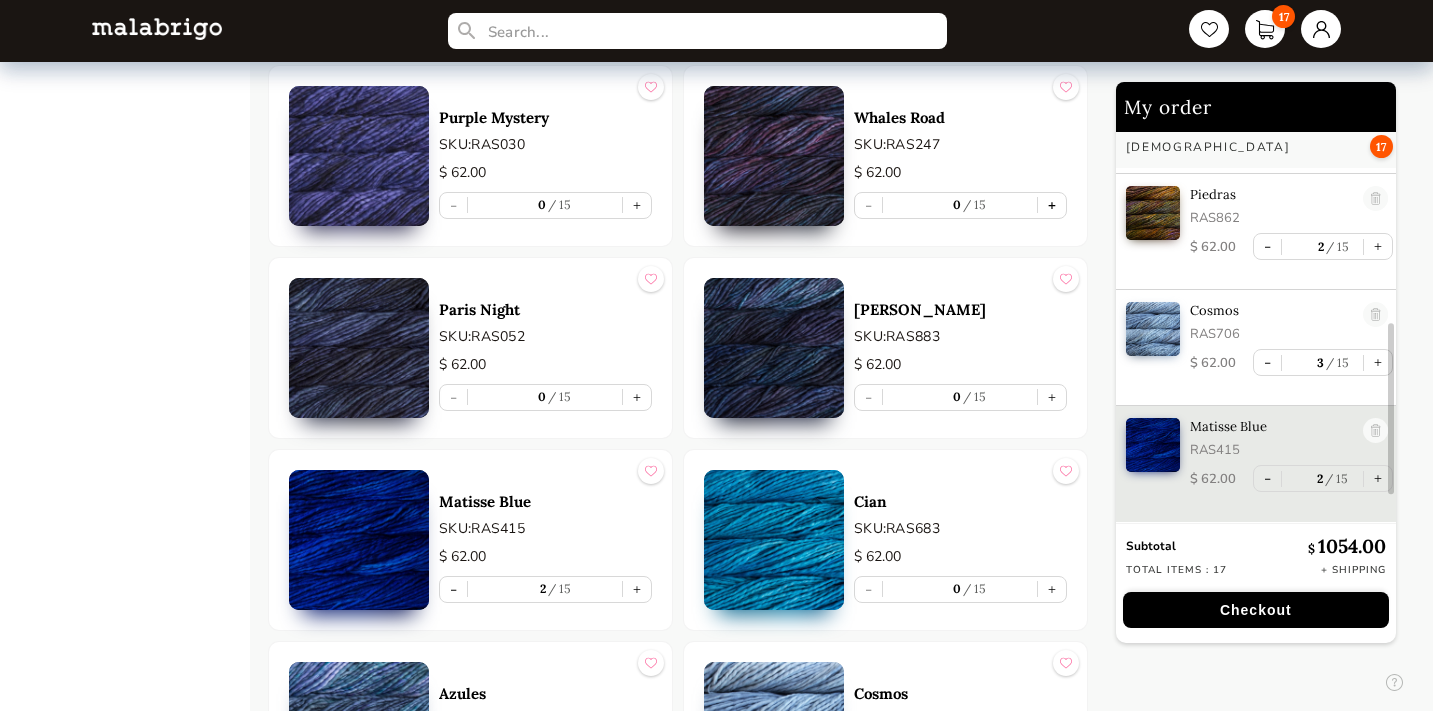 click on "+" at bounding box center (1052, 205) 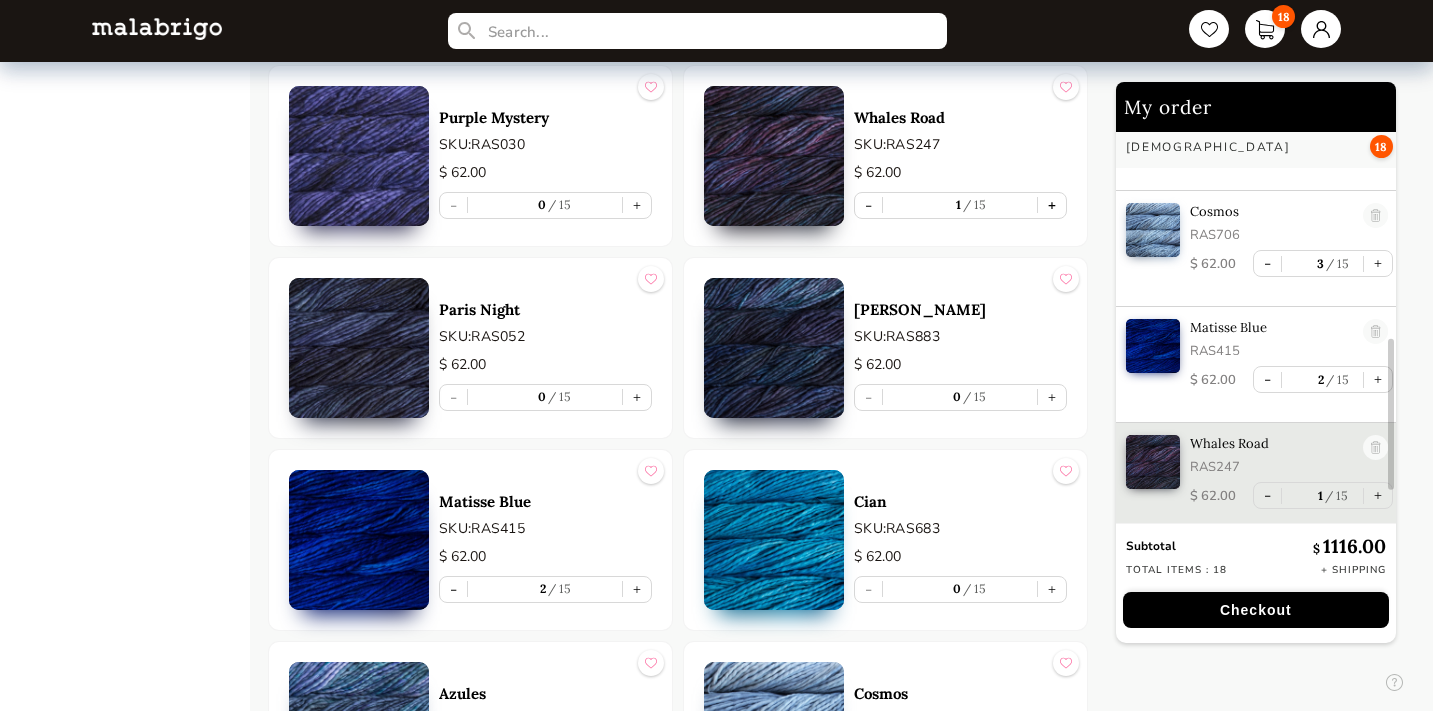 click on "+" at bounding box center (1052, 205) 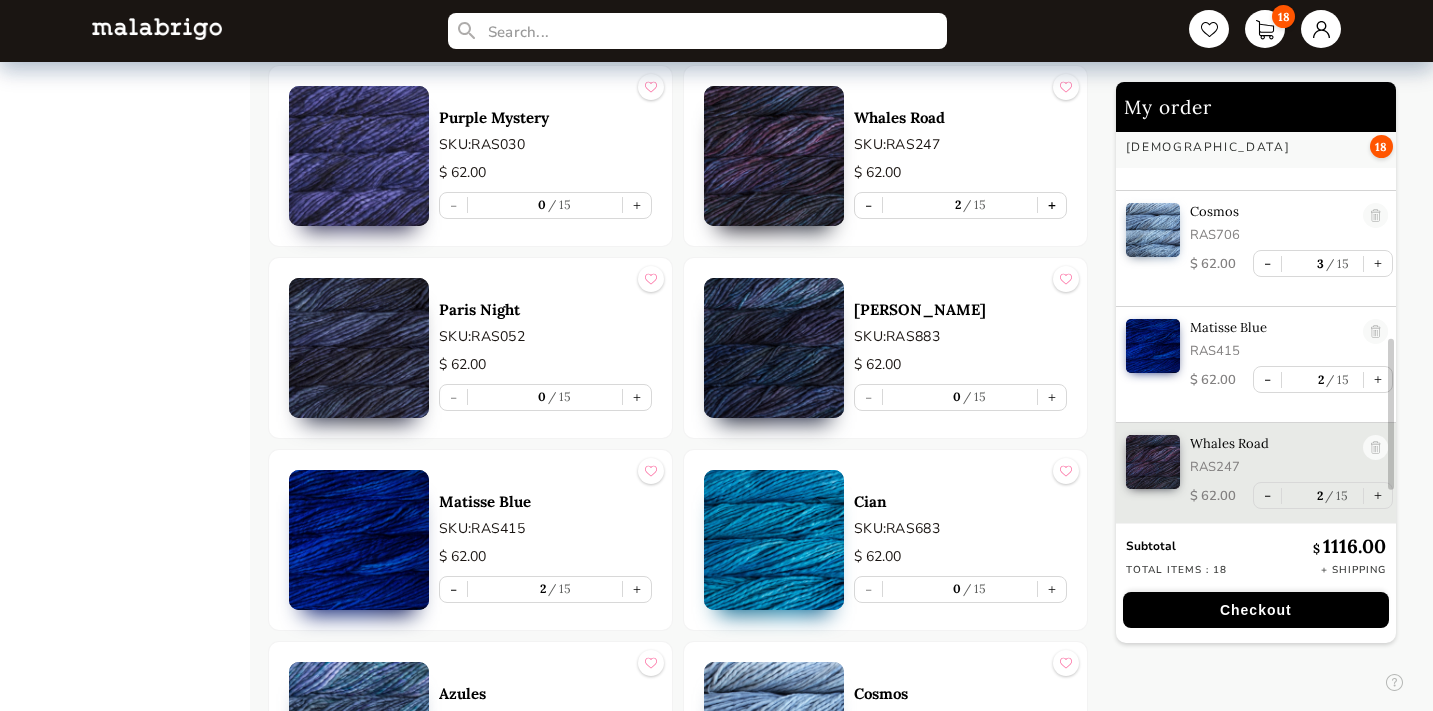 scroll, scrollTop: 574, scrollLeft: 0, axis: vertical 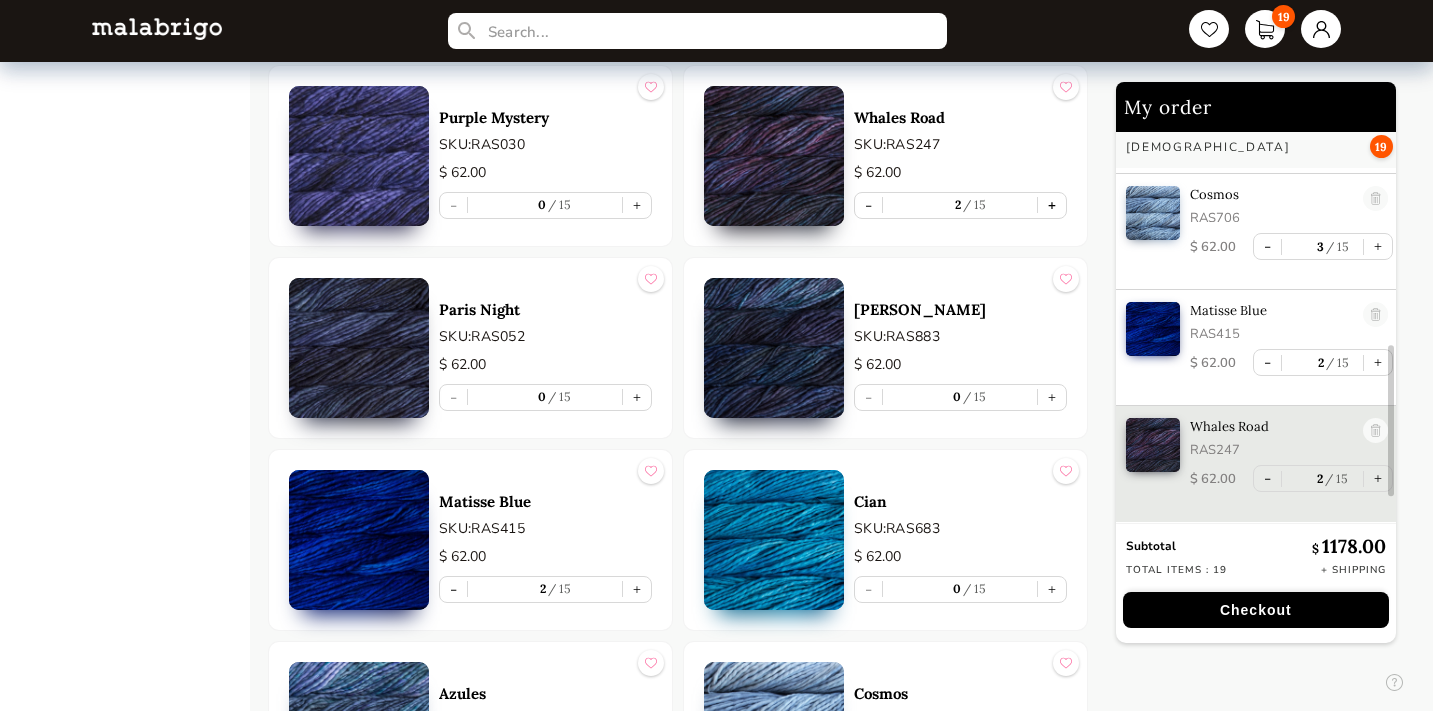 click on "+" at bounding box center [1052, 205] 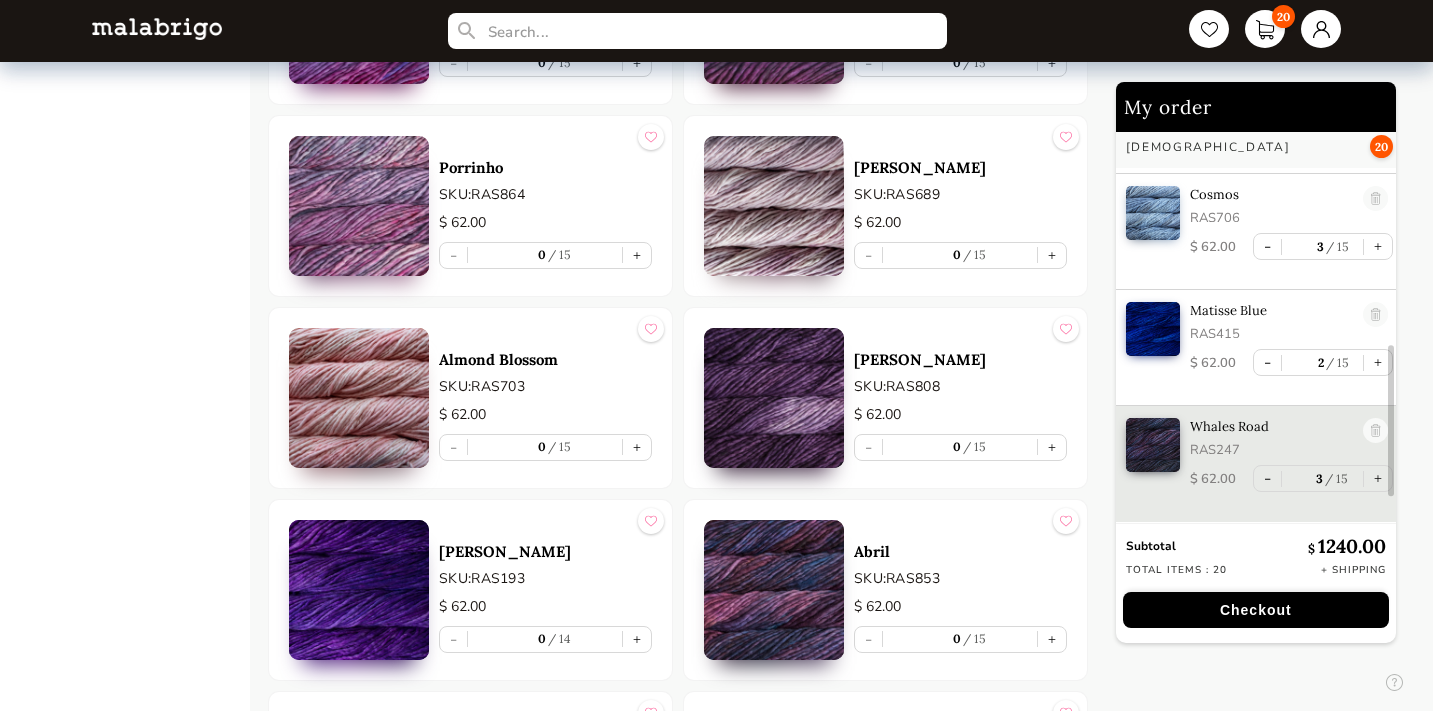 scroll, scrollTop: 4607, scrollLeft: 0, axis: vertical 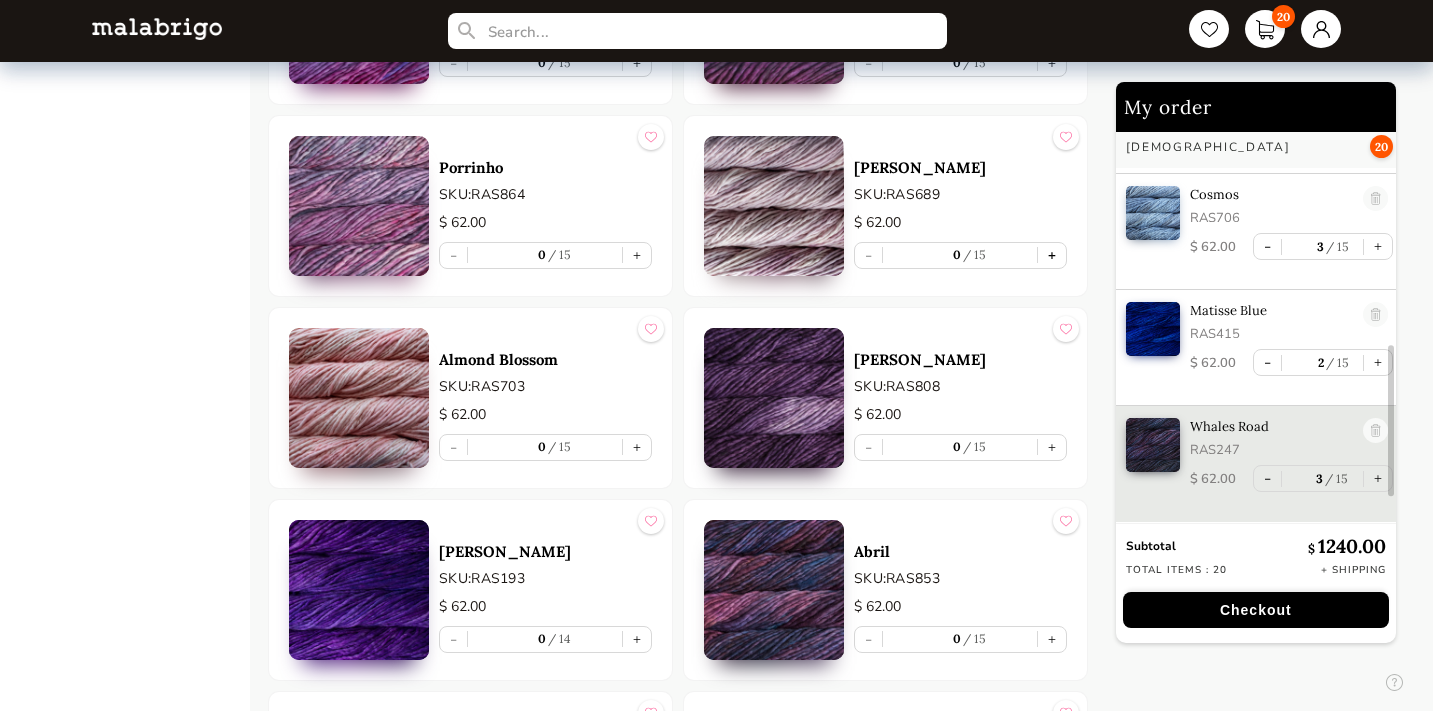 click on "+" at bounding box center (1052, 255) 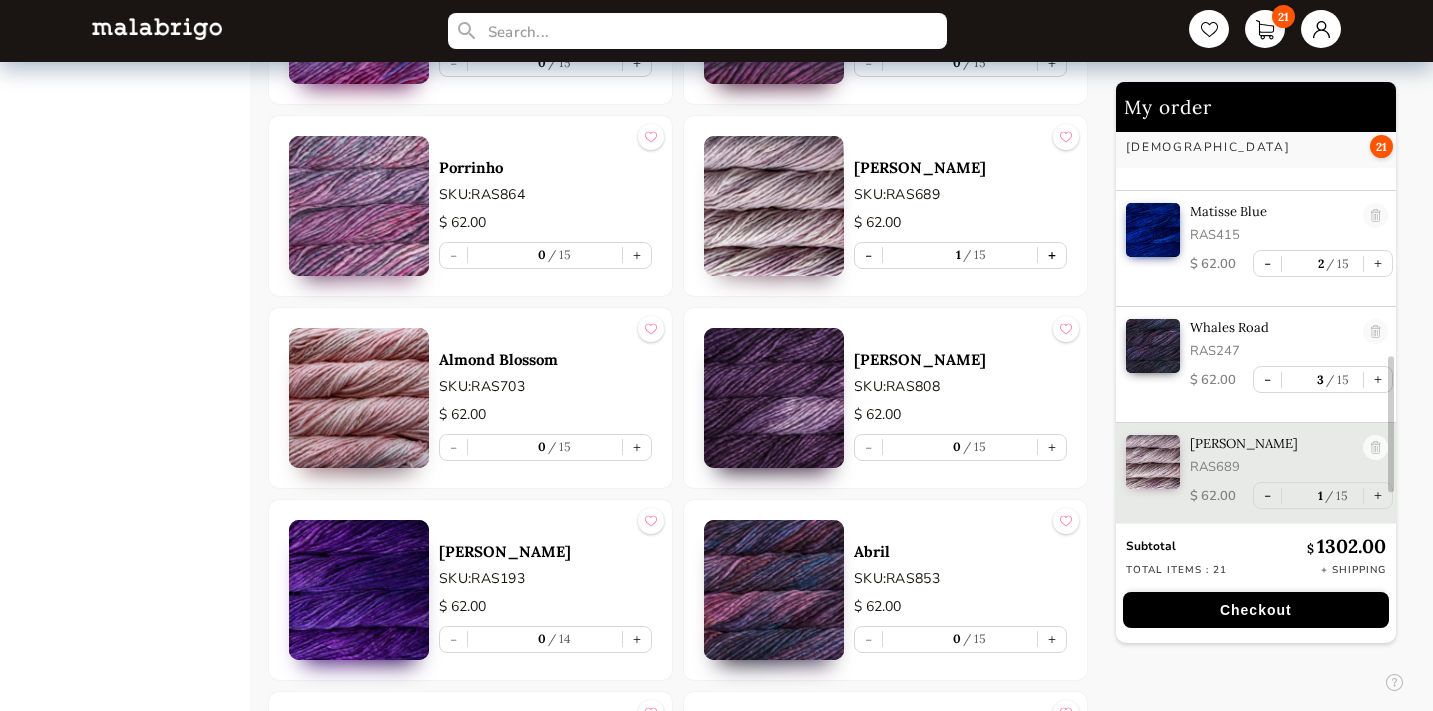 click on "+" at bounding box center [1052, 255] 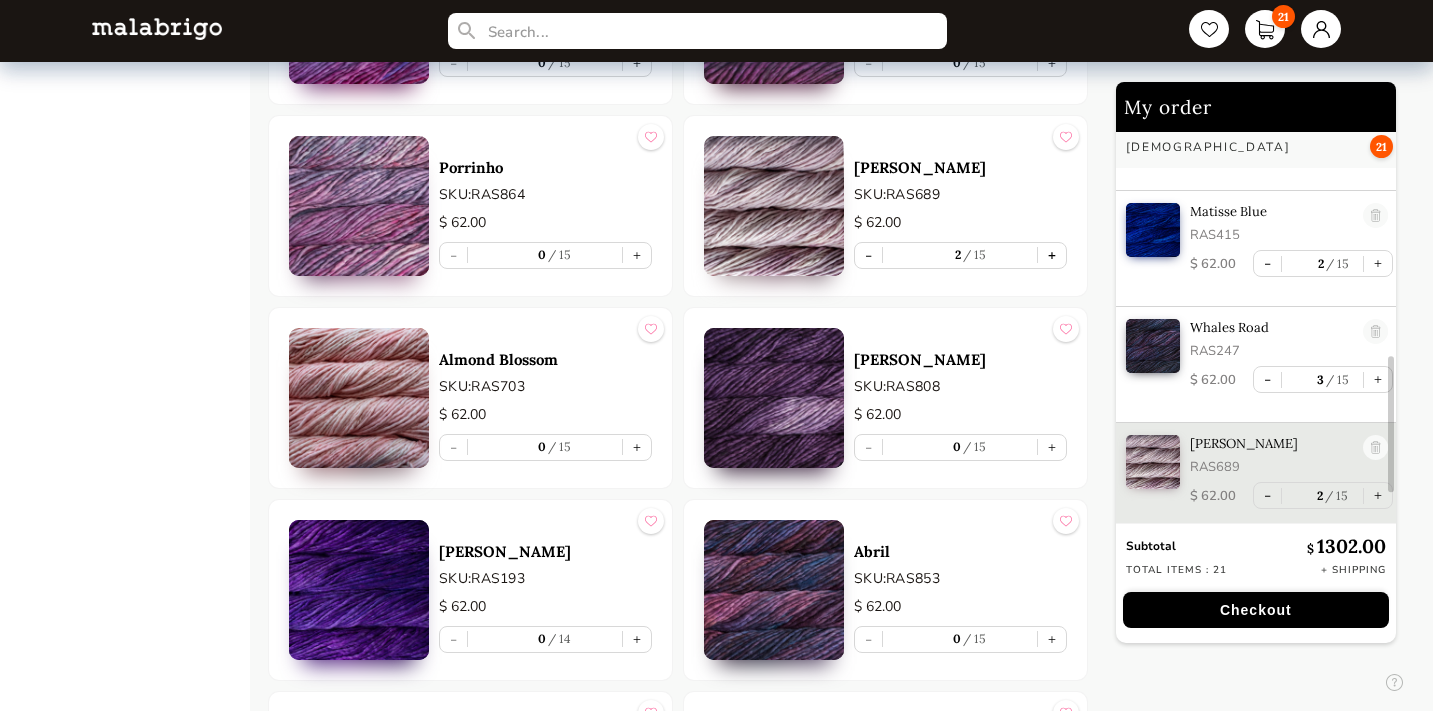 scroll, scrollTop: 690, scrollLeft: 0, axis: vertical 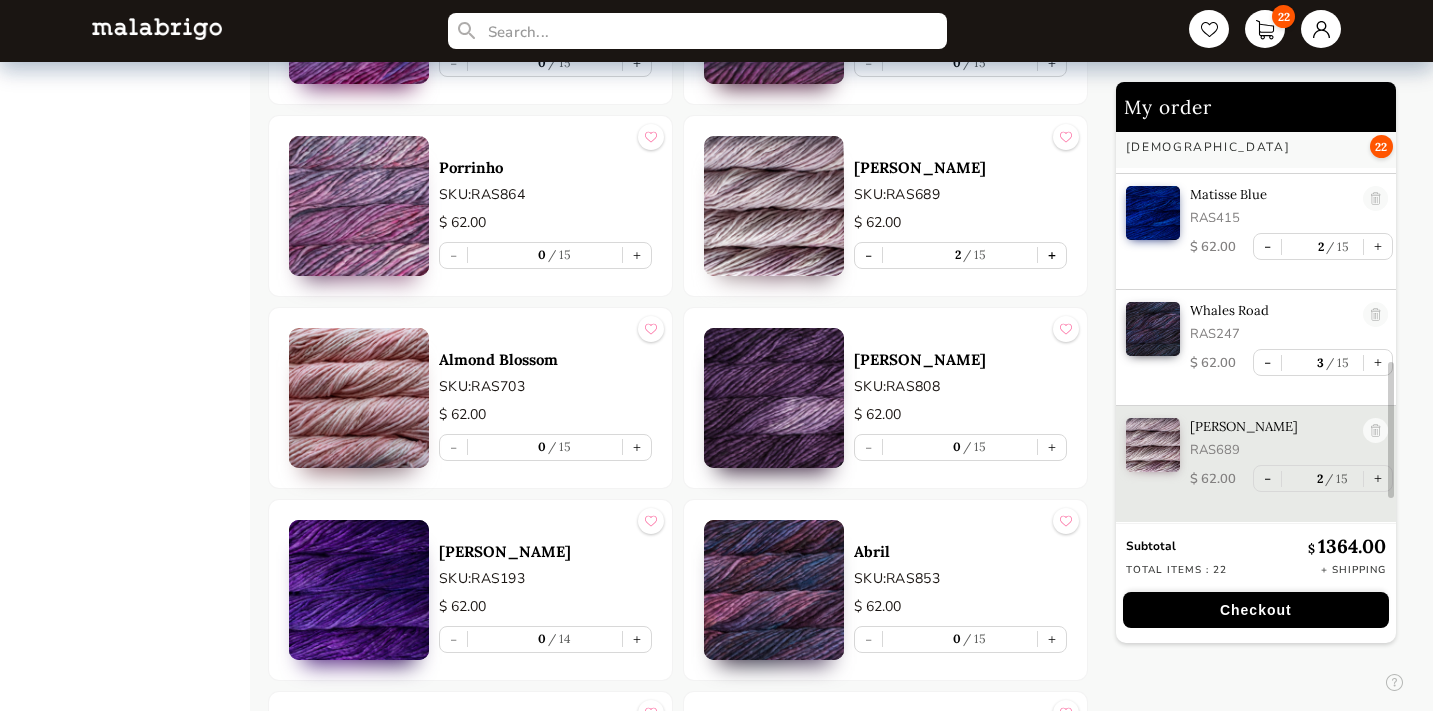 click on "+" at bounding box center (1052, 255) 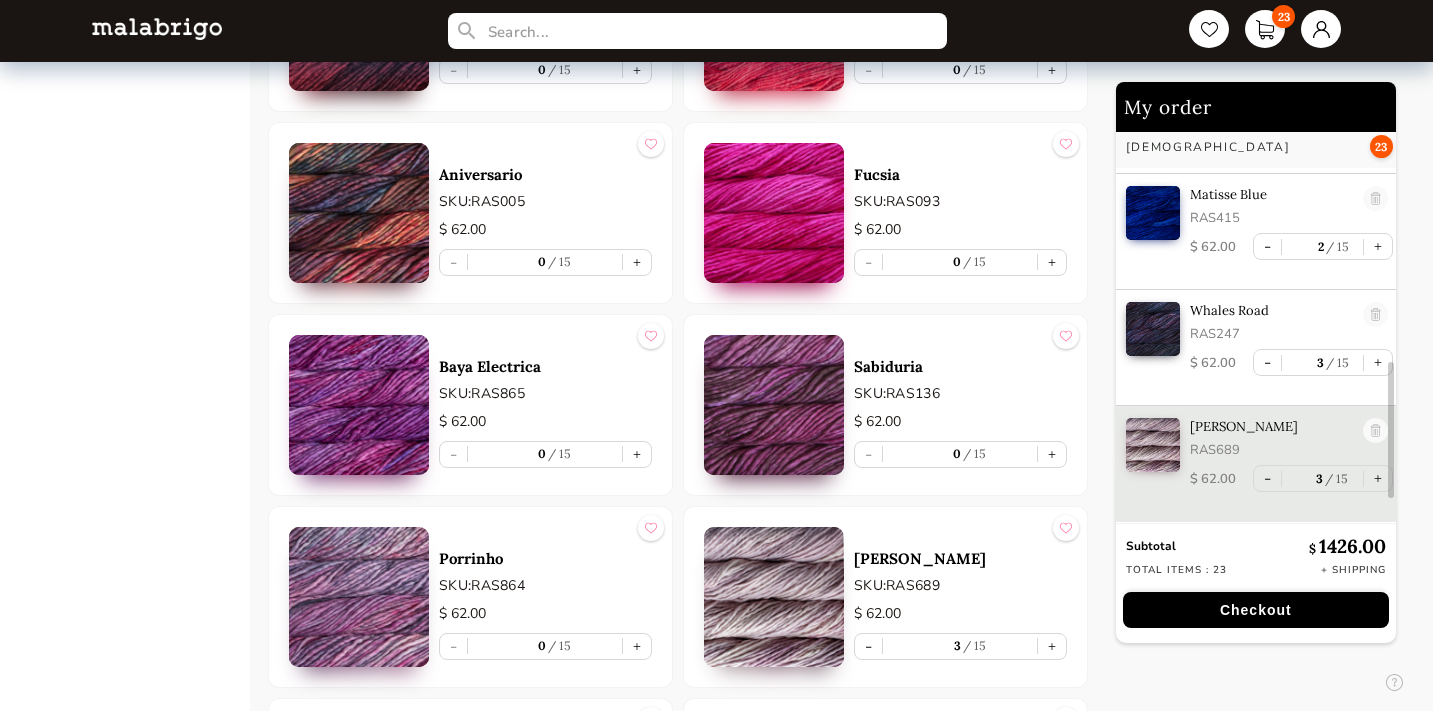 scroll, scrollTop: 4103, scrollLeft: 0, axis: vertical 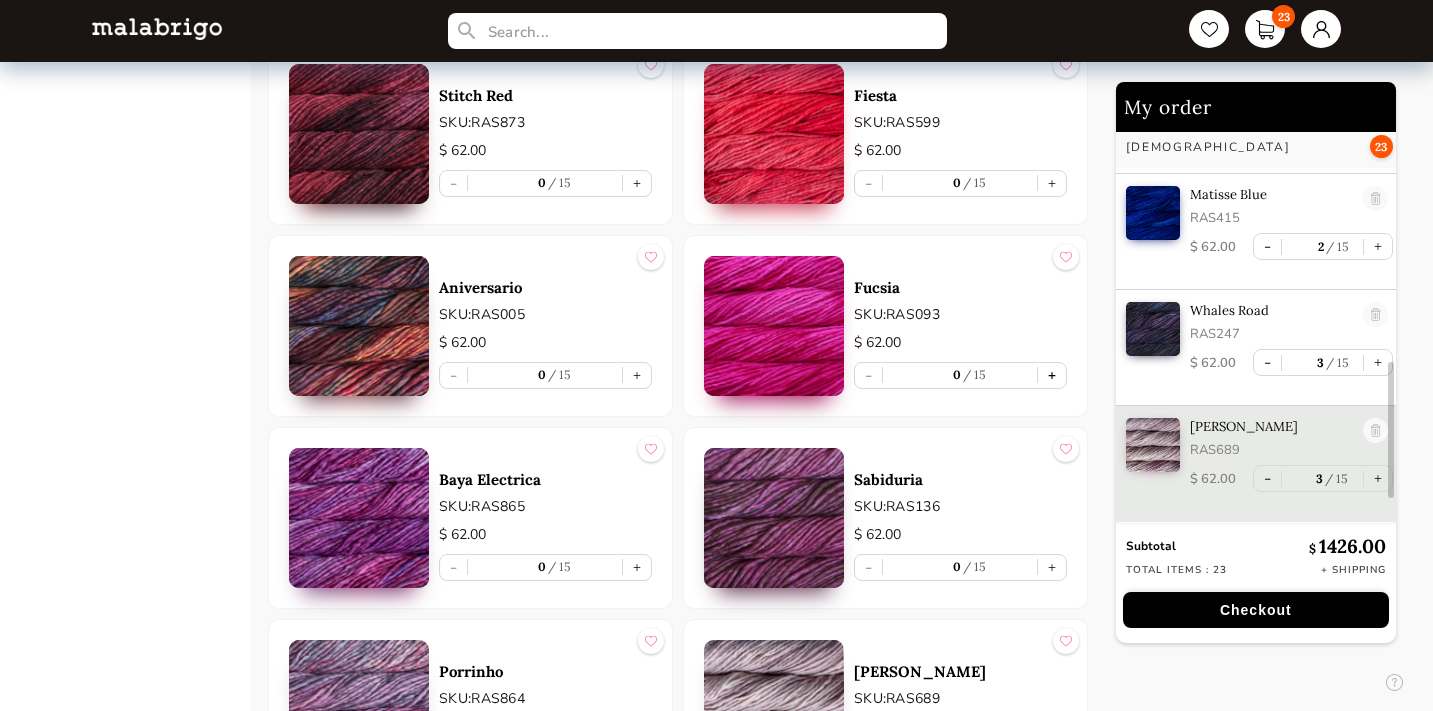 click on "+" at bounding box center [1052, 375] 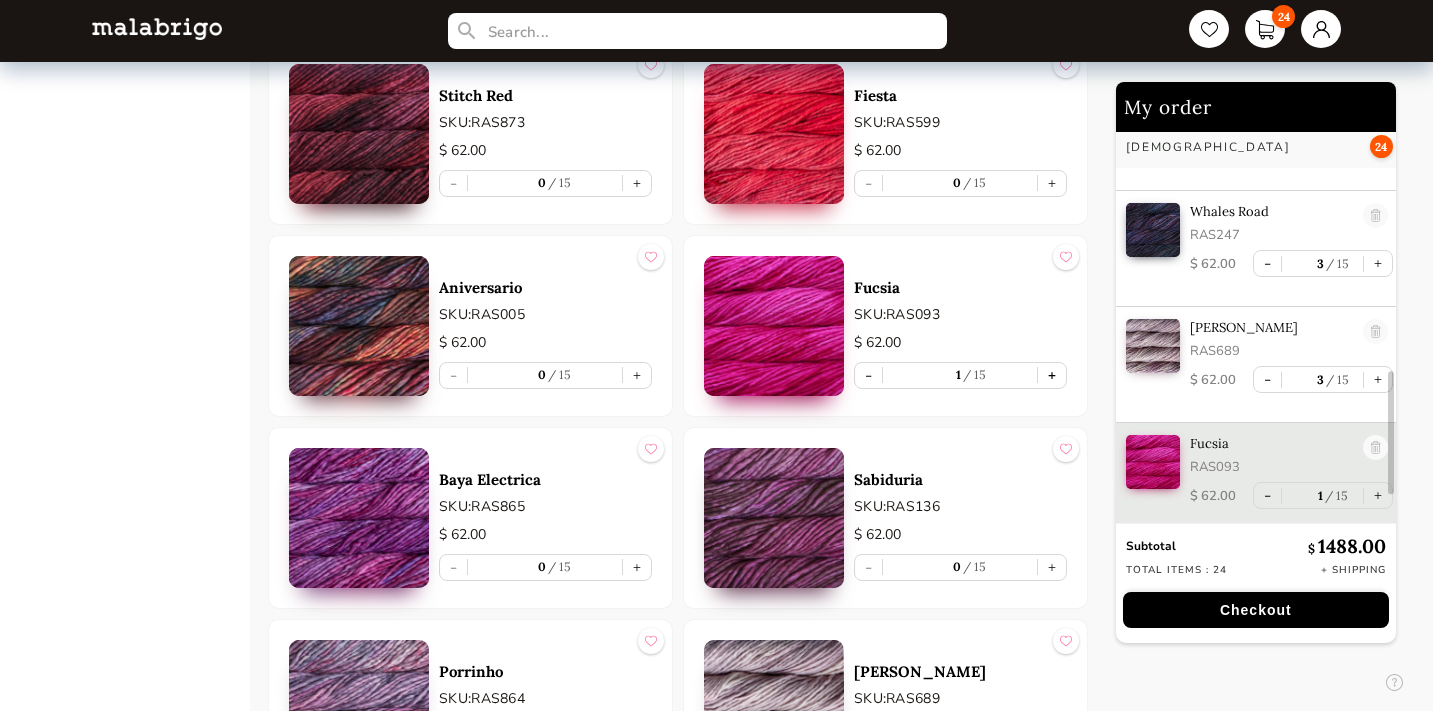click on "+" at bounding box center (1052, 375) 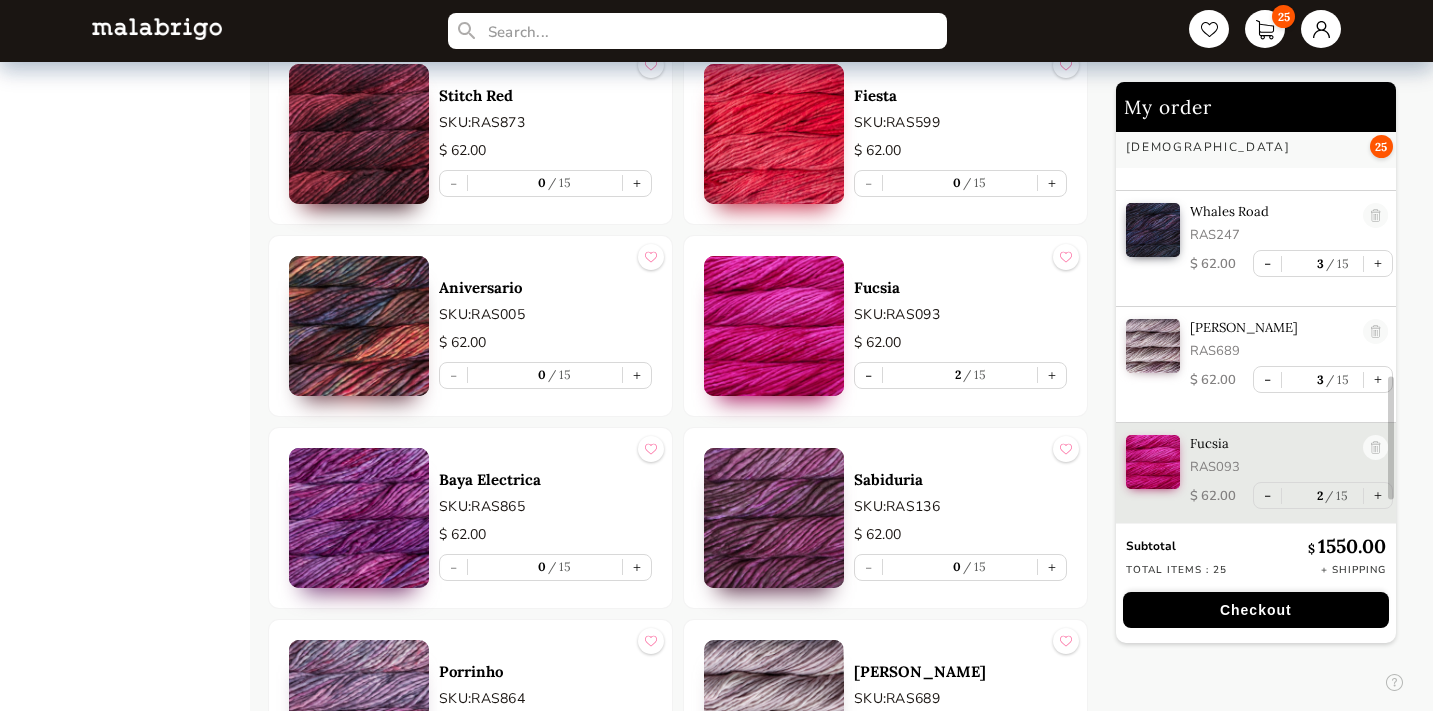 scroll, scrollTop: 806, scrollLeft: 0, axis: vertical 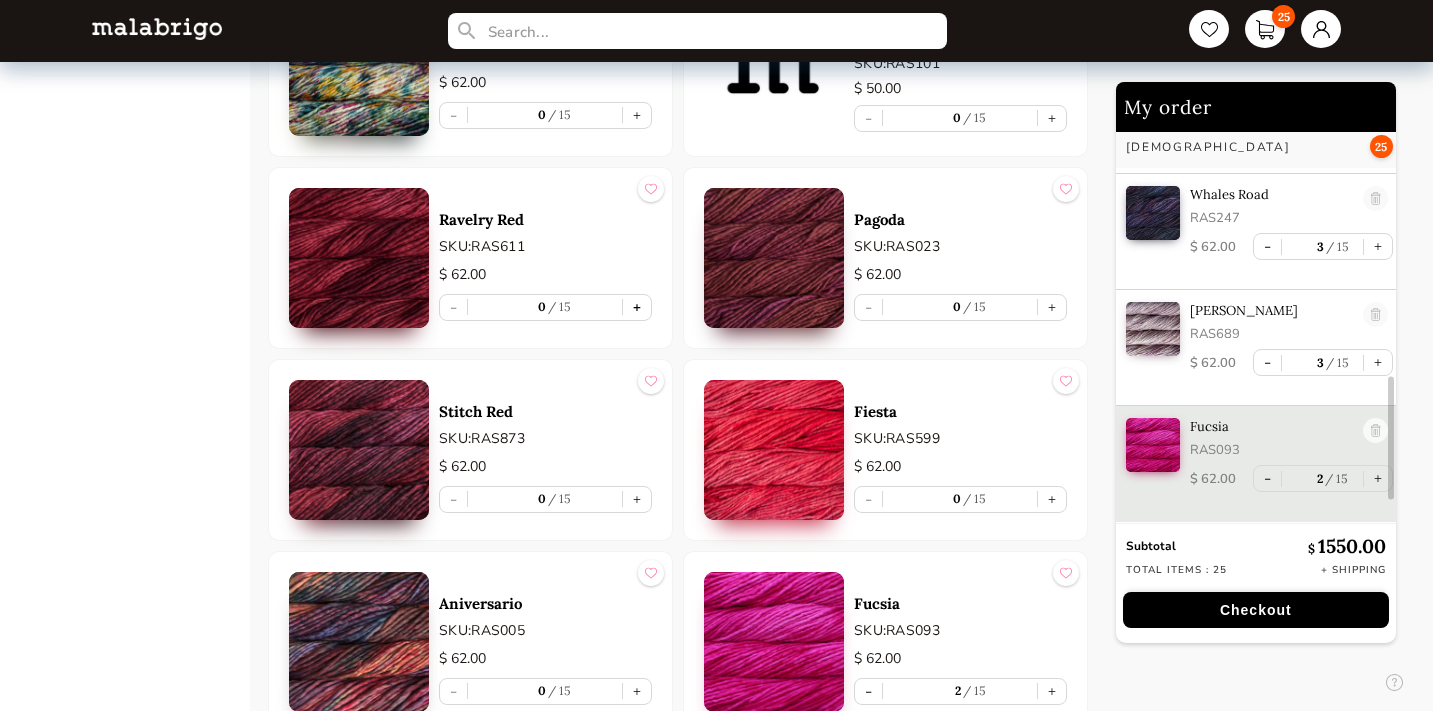 click on "+" at bounding box center [637, 307] 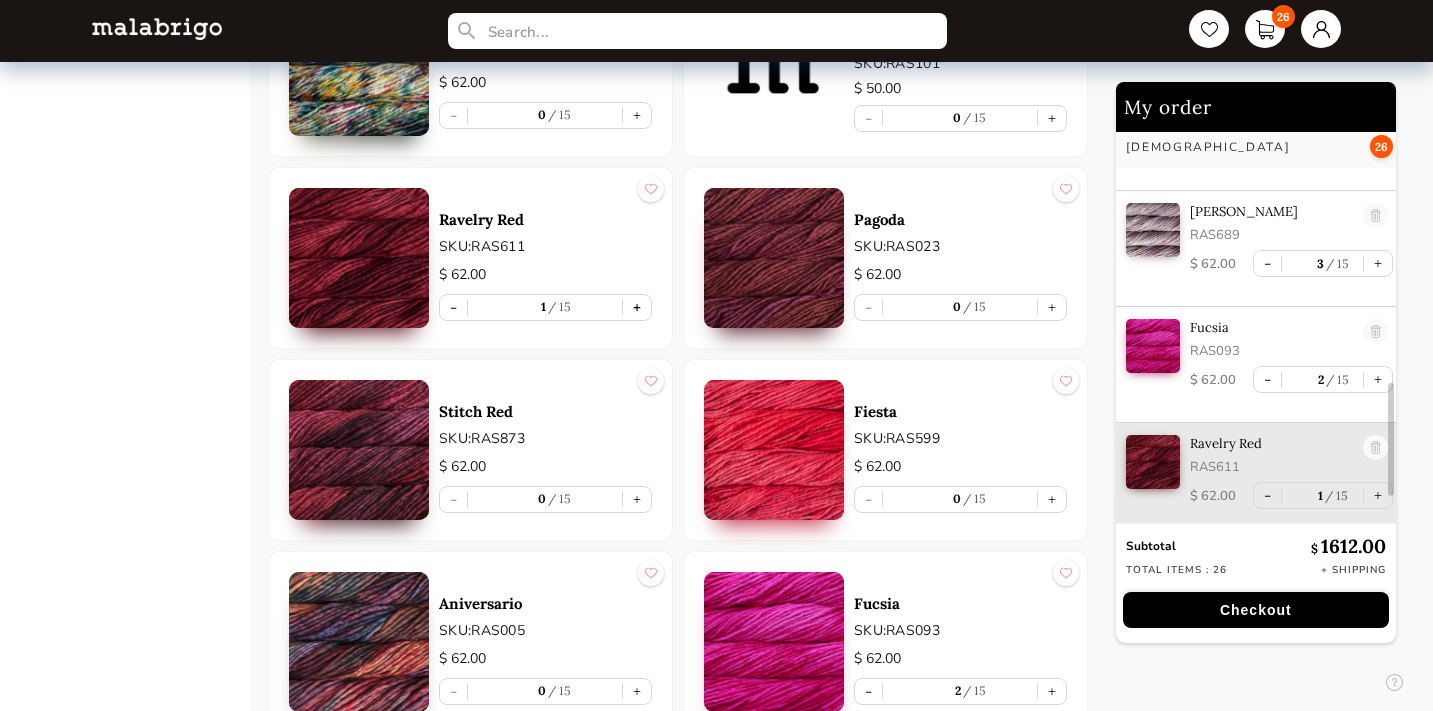 click on "+" at bounding box center [637, 307] 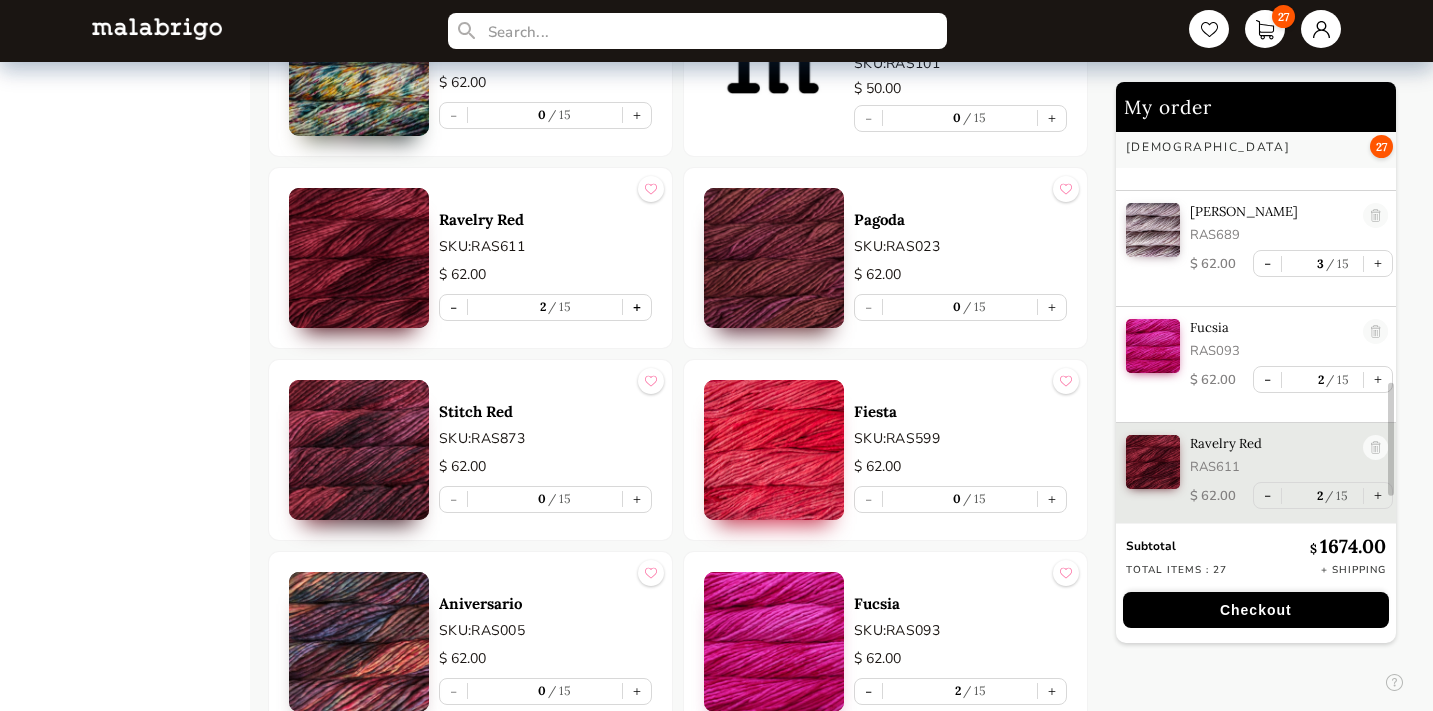 scroll, scrollTop: 922, scrollLeft: 0, axis: vertical 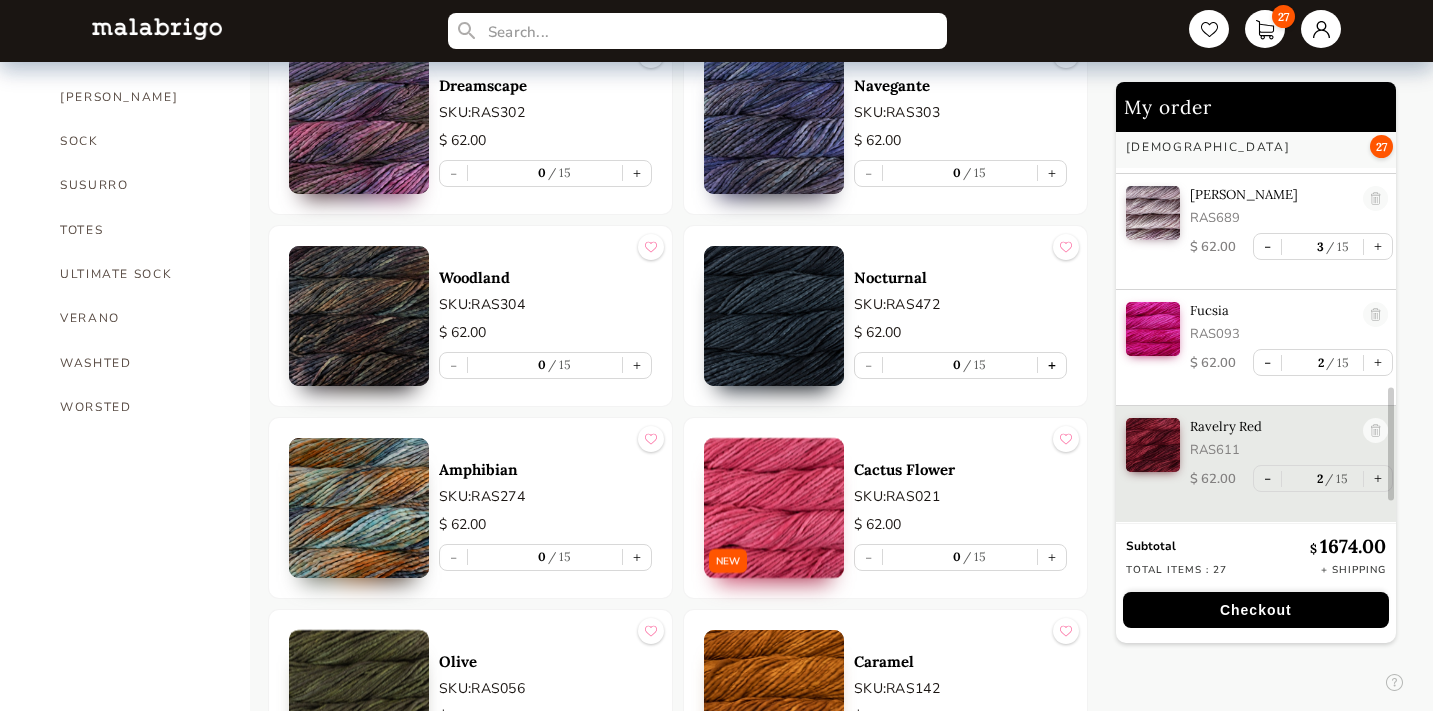 click on "+" at bounding box center (1052, 365) 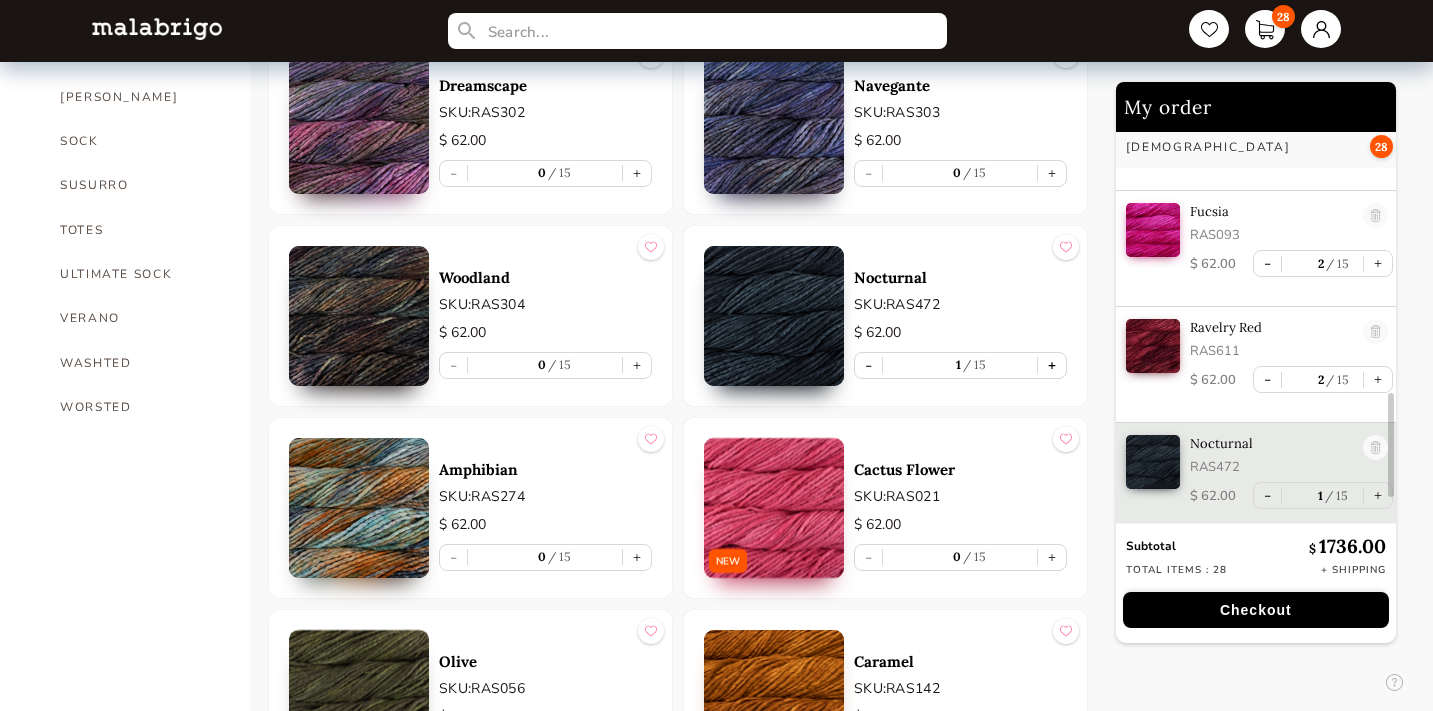 click on "+" at bounding box center (1052, 365) 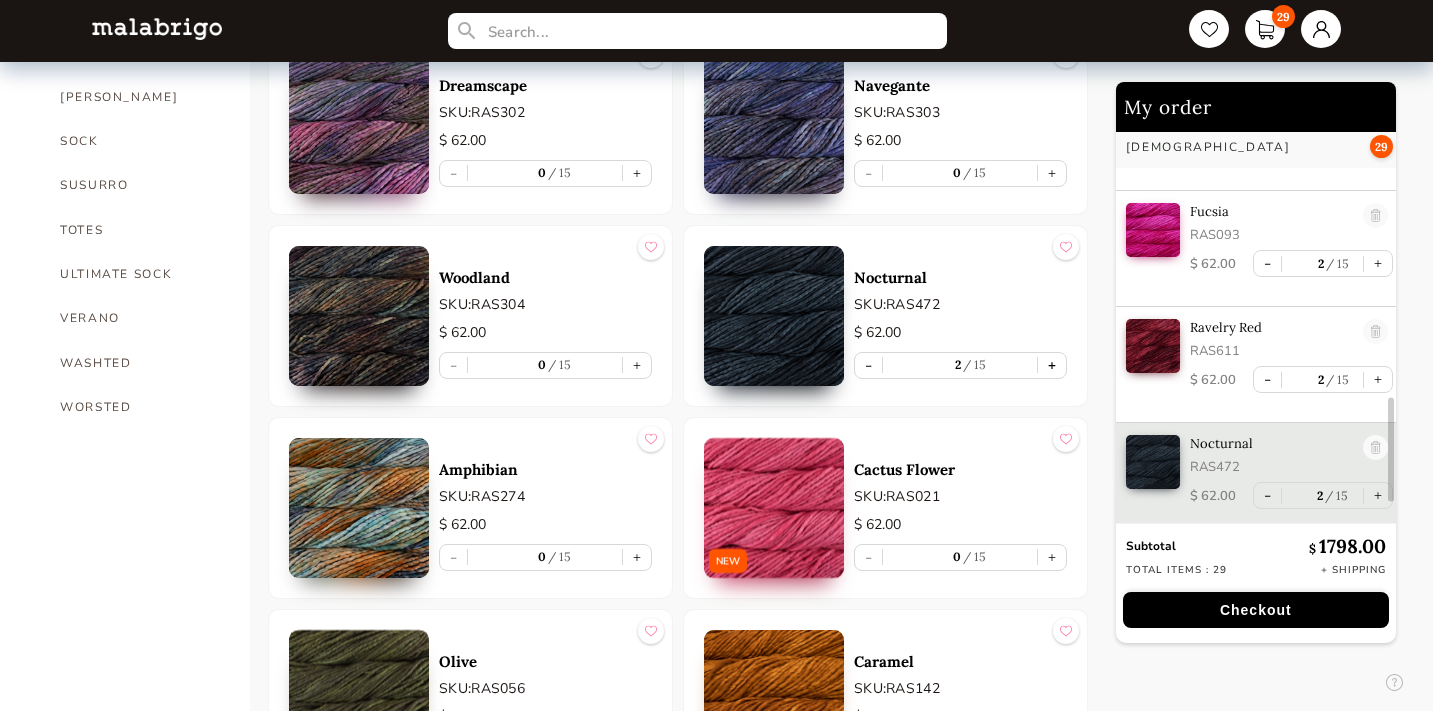 scroll, scrollTop: 1038, scrollLeft: 0, axis: vertical 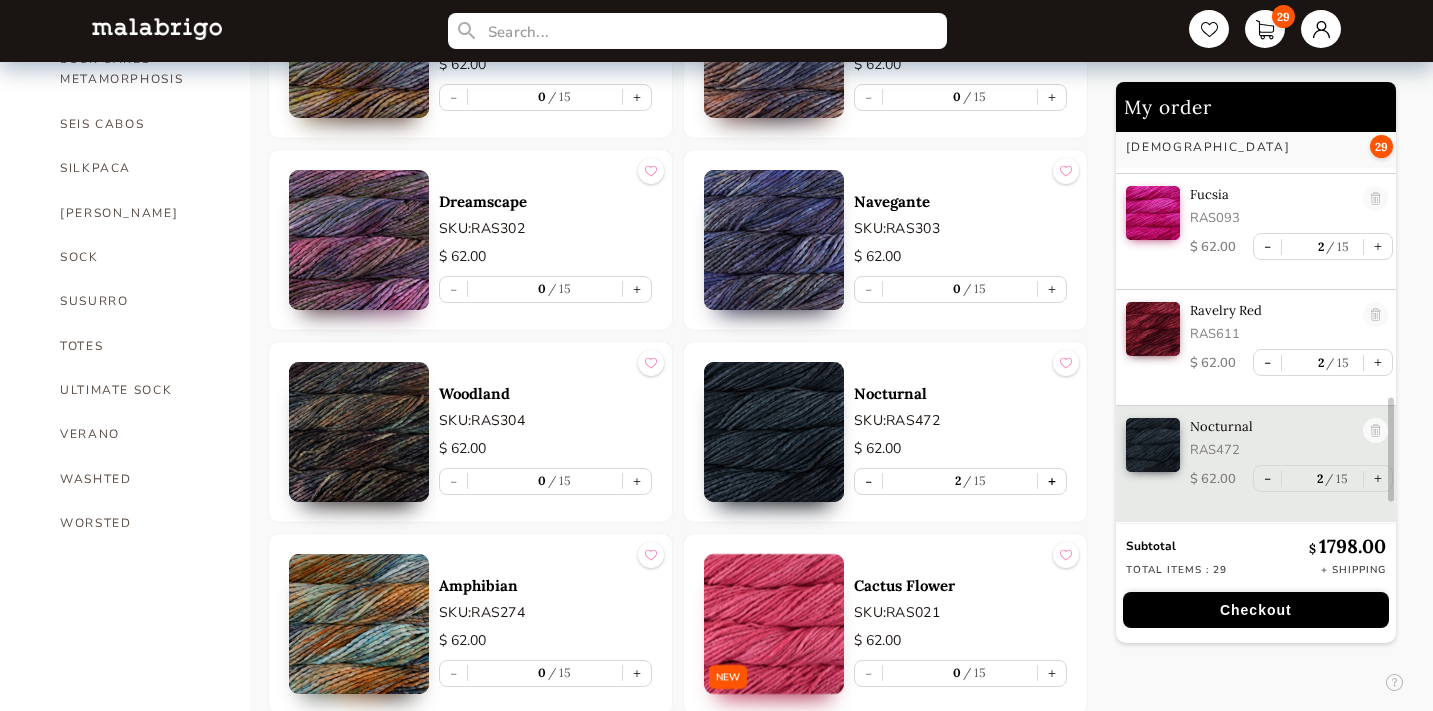 click on "+" at bounding box center (1052, 481) 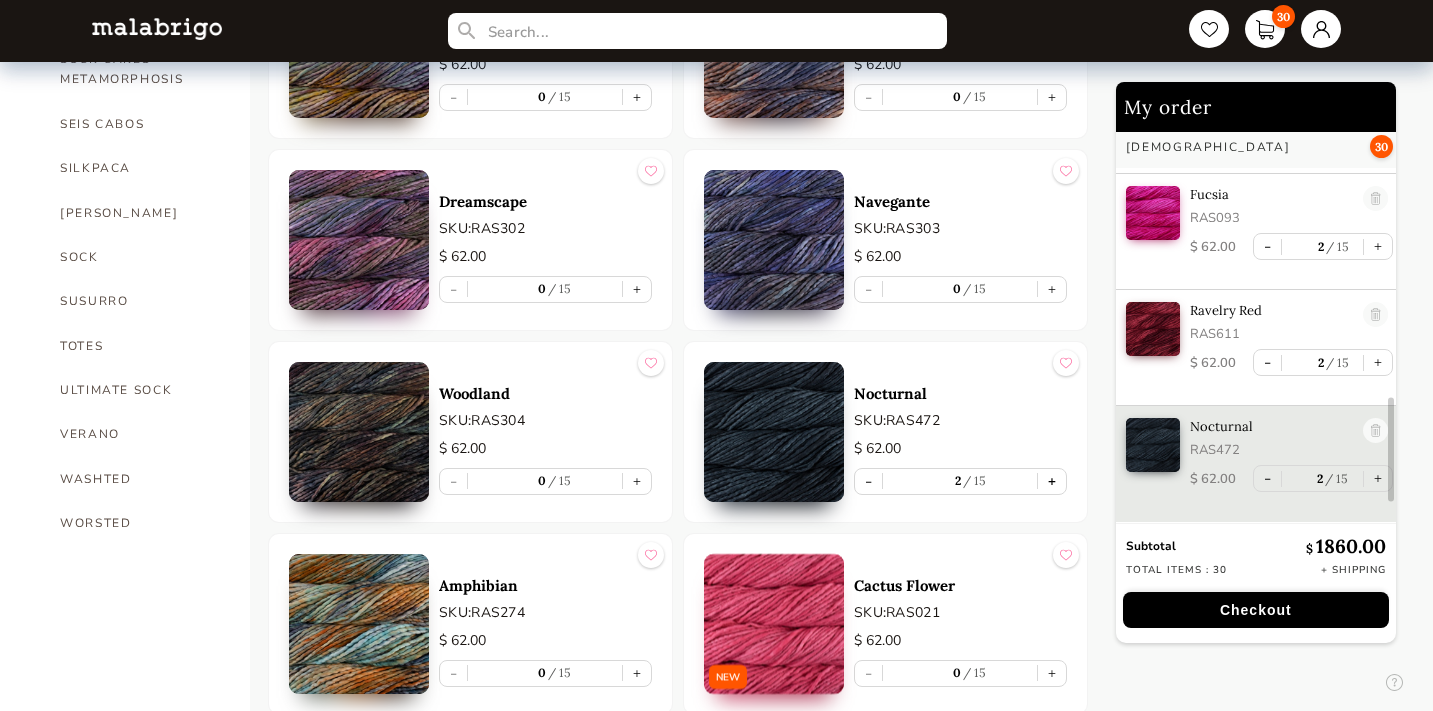 type on "3" 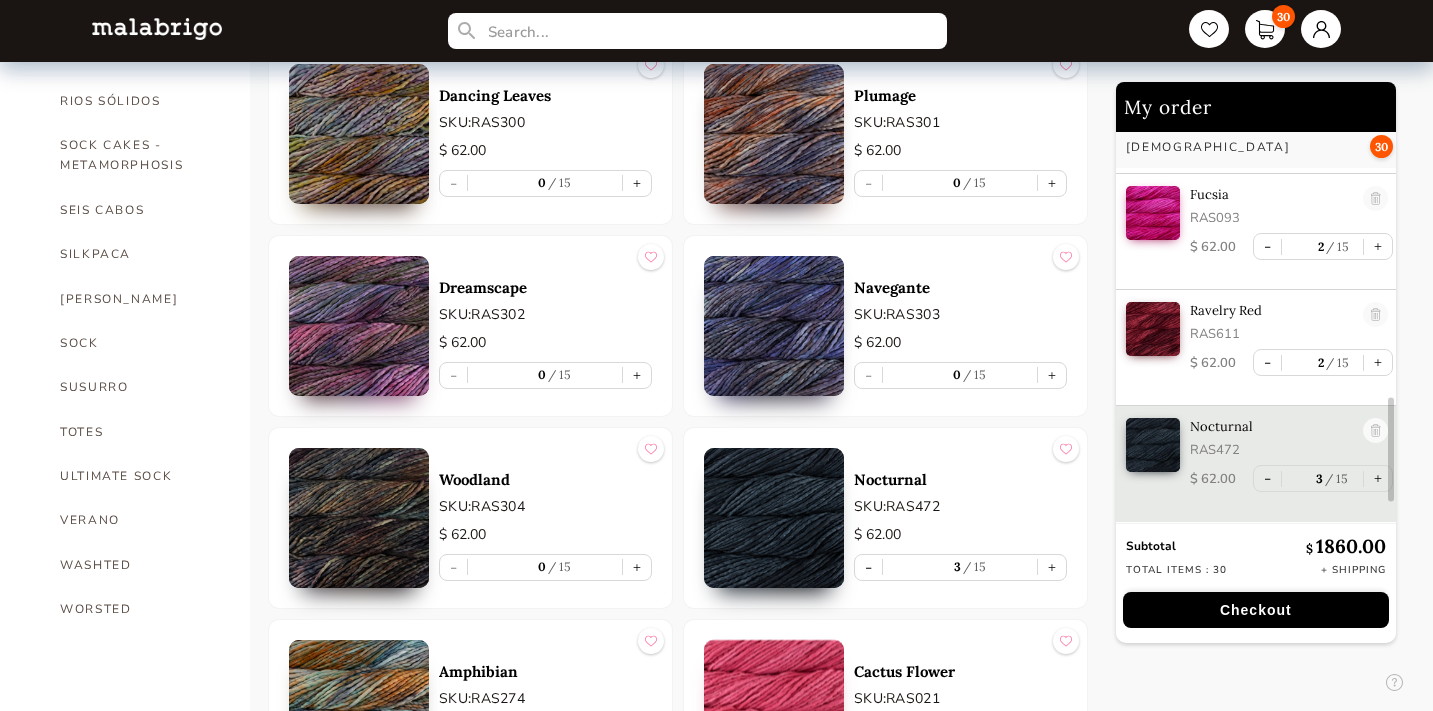 scroll, scrollTop: 1073, scrollLeft: 0, axis: vertical 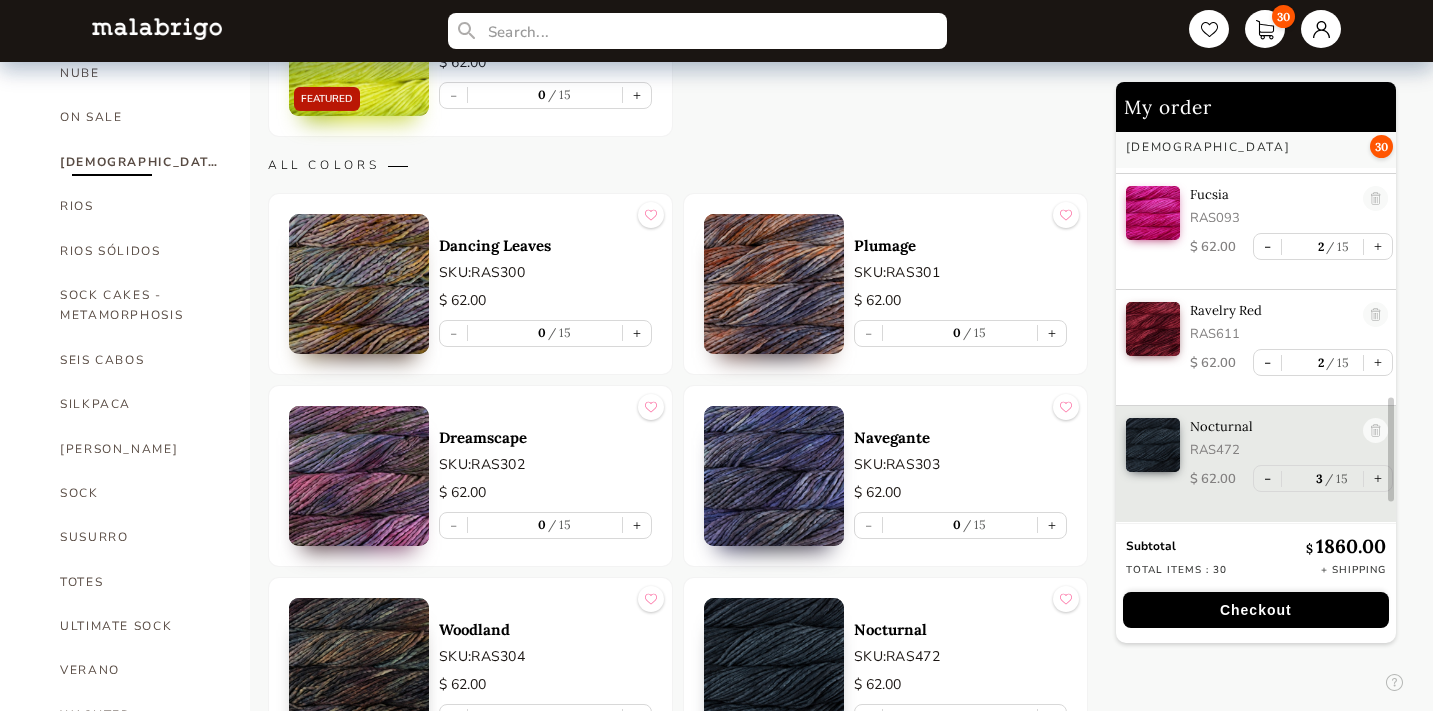 click on "Checkout" at bounding box center (1256, 610) 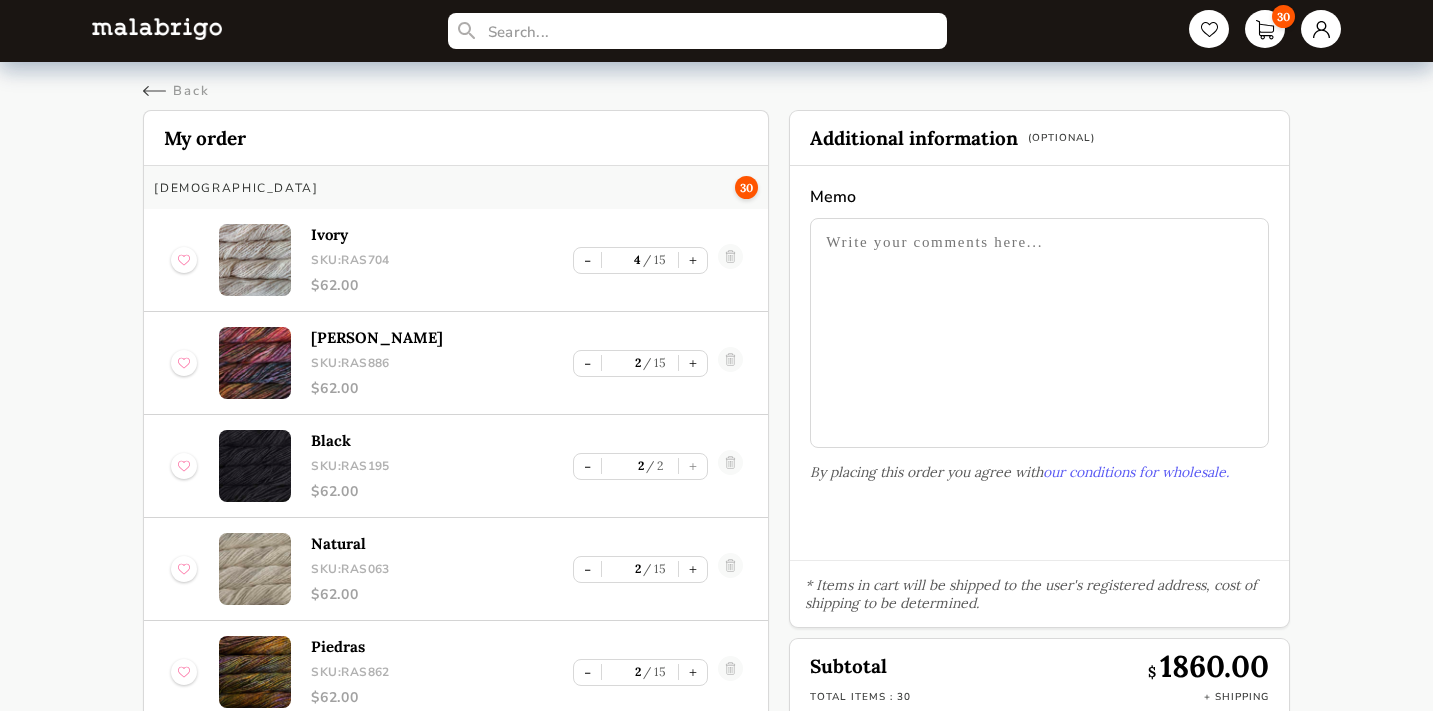 scroll, scrollTop: 0, scrollLeft: 0, axis: both 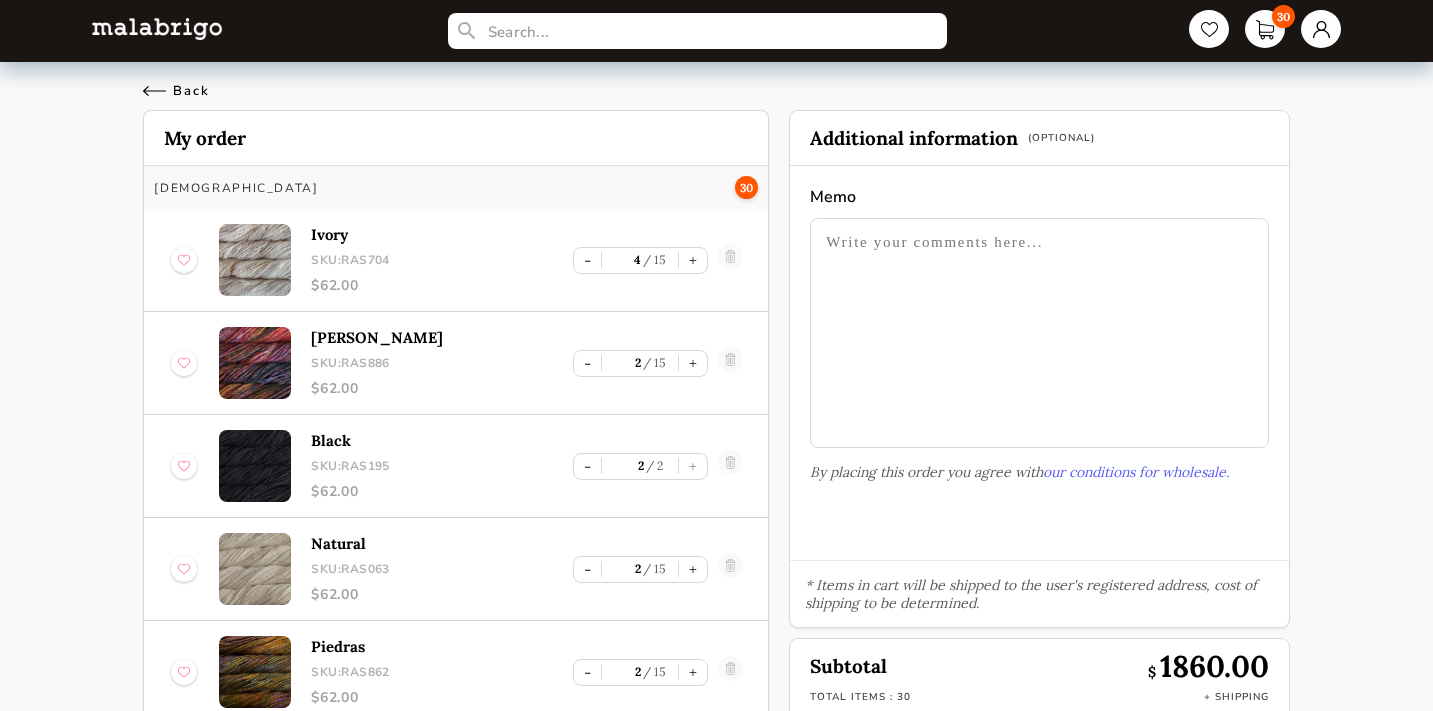 click on "Back" at bounding box center [176, 91] 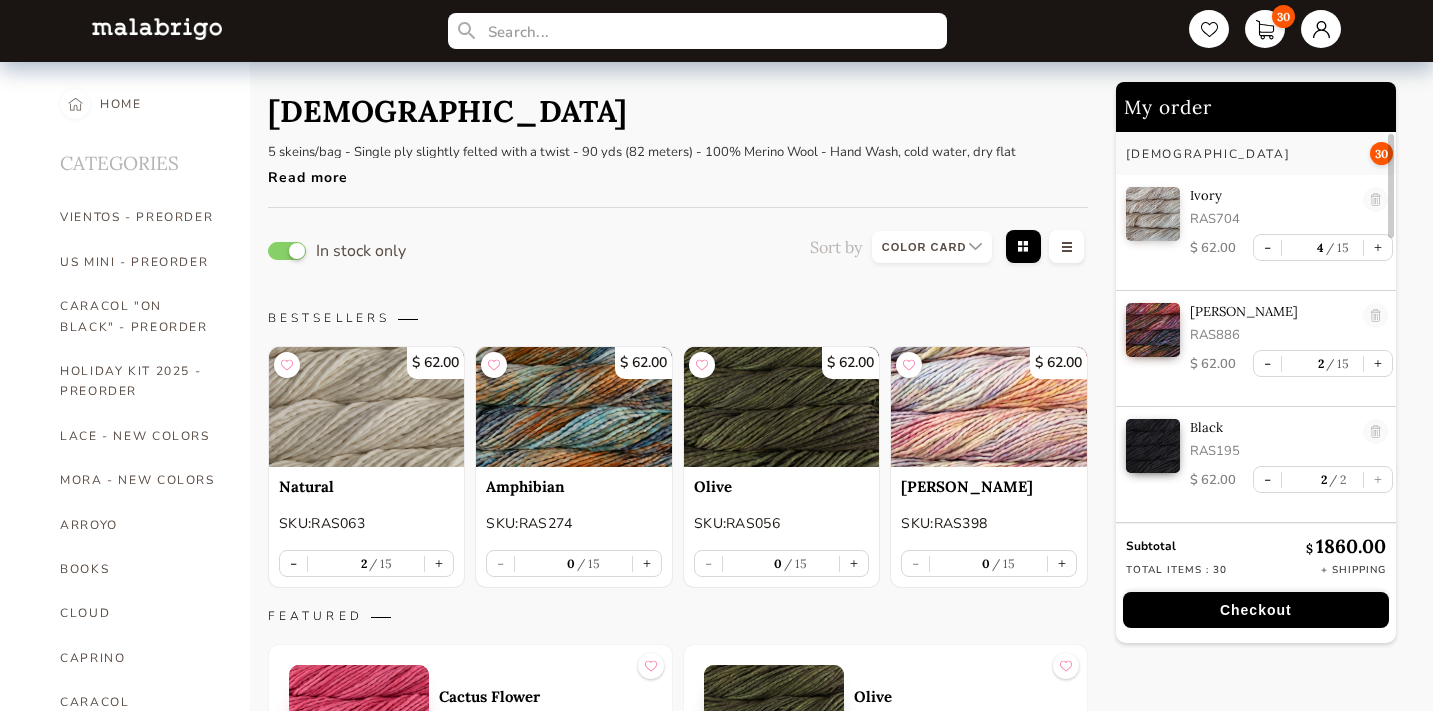 scroll, scrollTop: 1073, scrollLeft: 0, axis: vertical 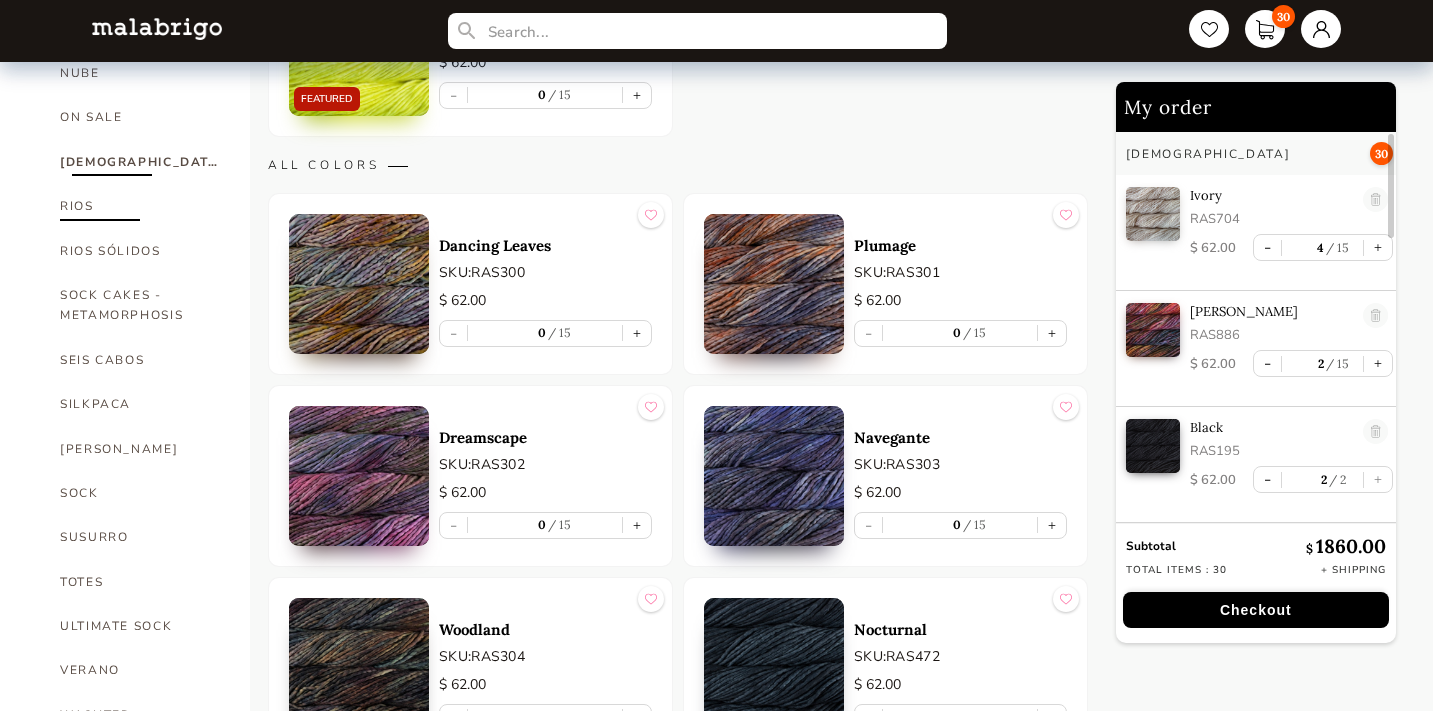 click on "RIOS" at bounding box center (140, 206) 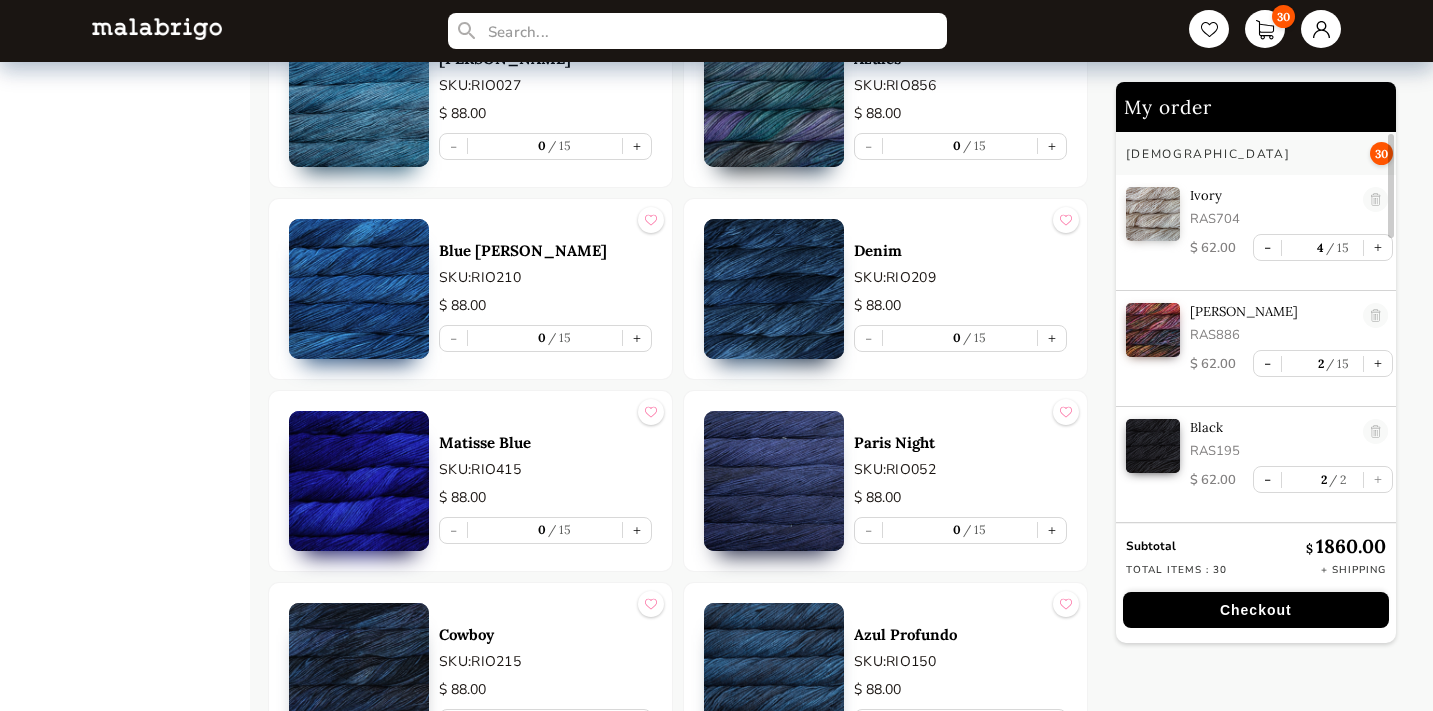 scroll, scrollTop: 3919, scrollLeft: 0, axis: vertical 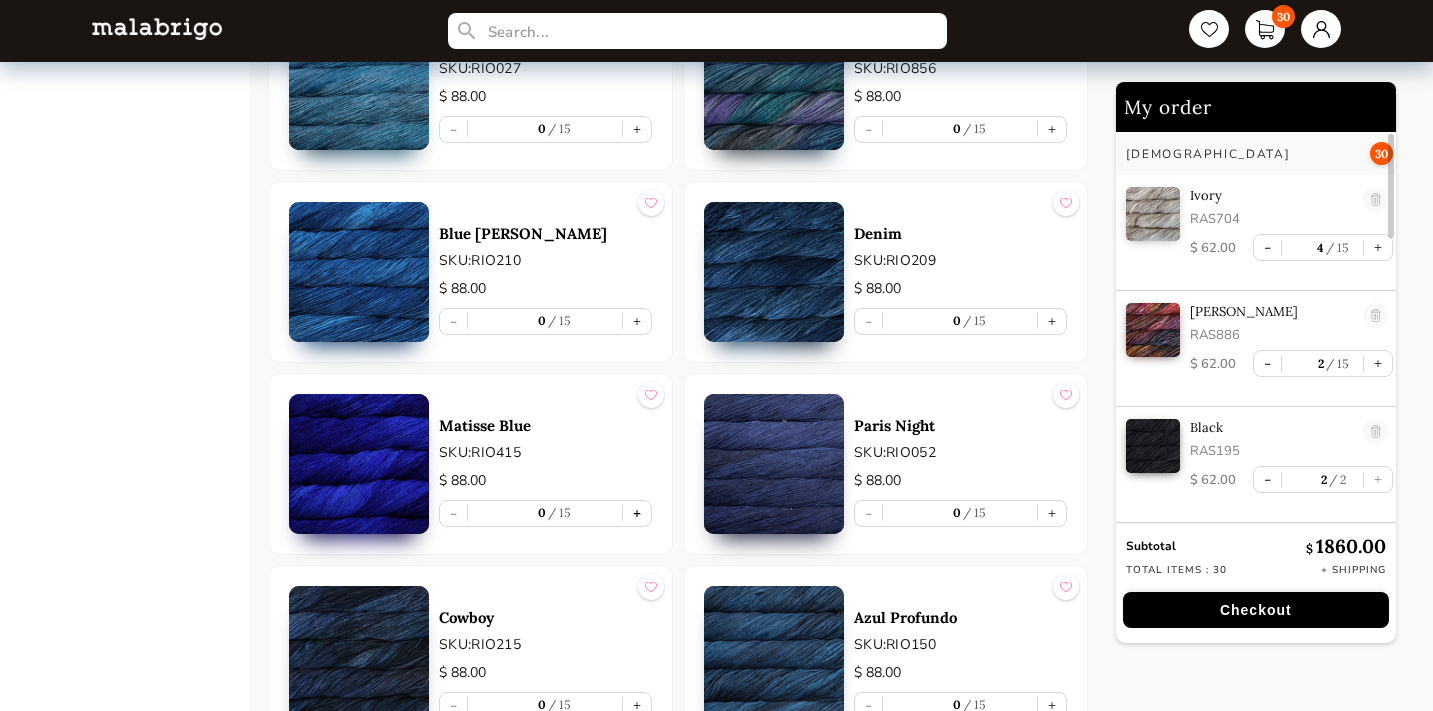click on "+" at bounding box center [637, 513] 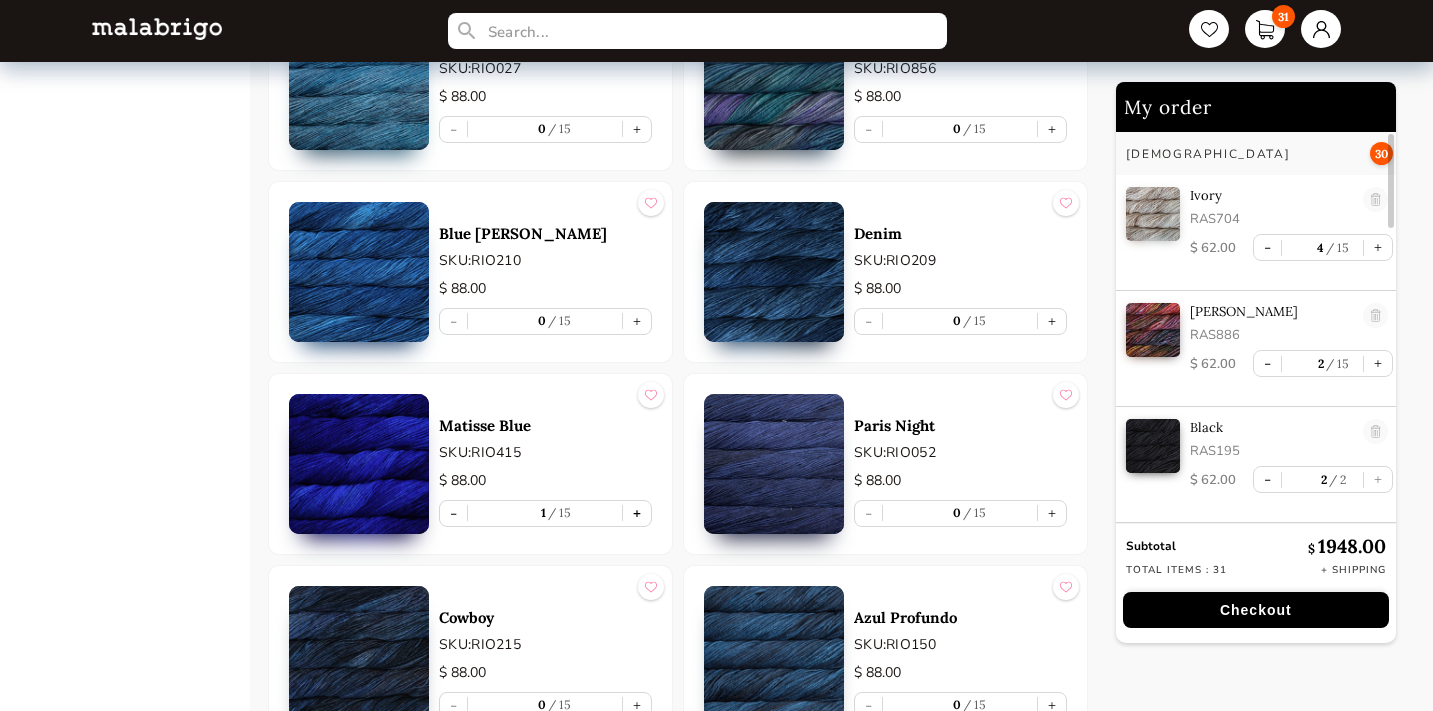 scroll, scrollTop: 7, scrollLeft: 0, axis: vertical 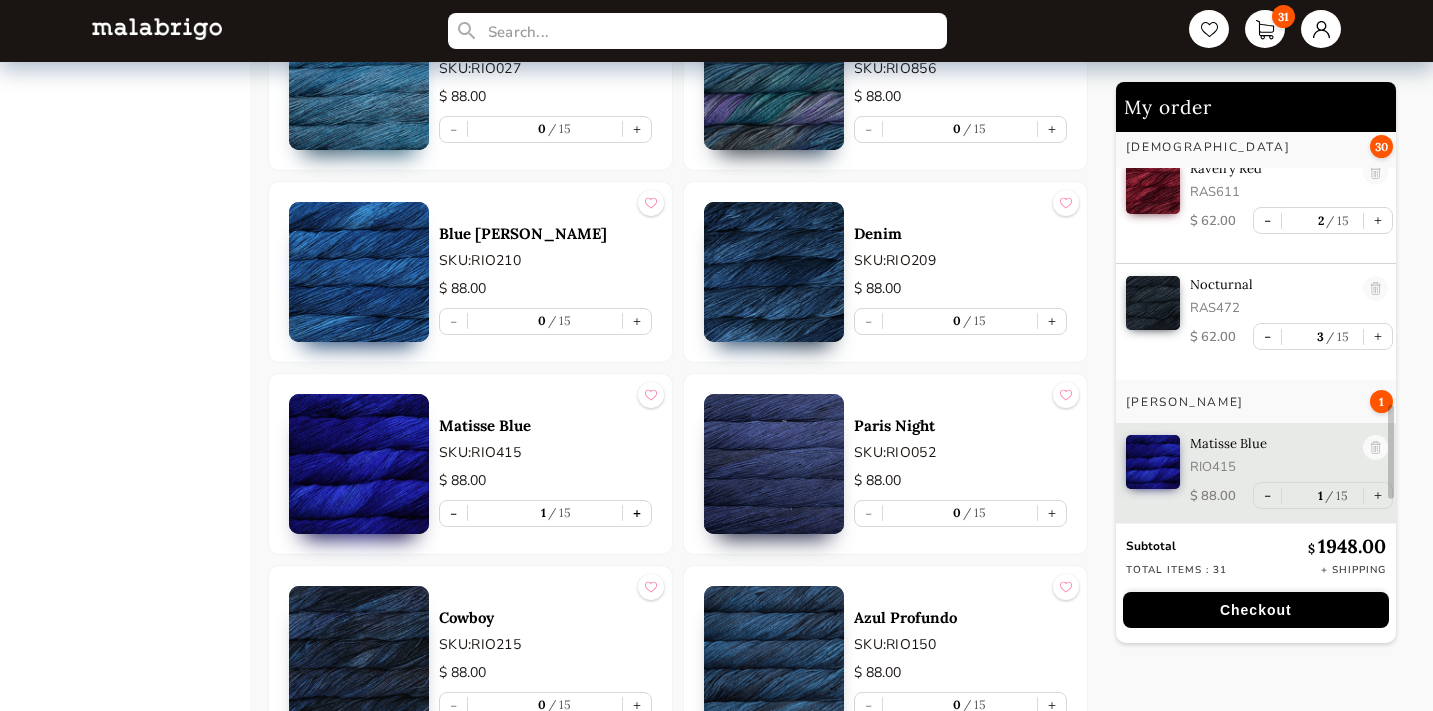 click on "+" at bounding box center [637, 513] 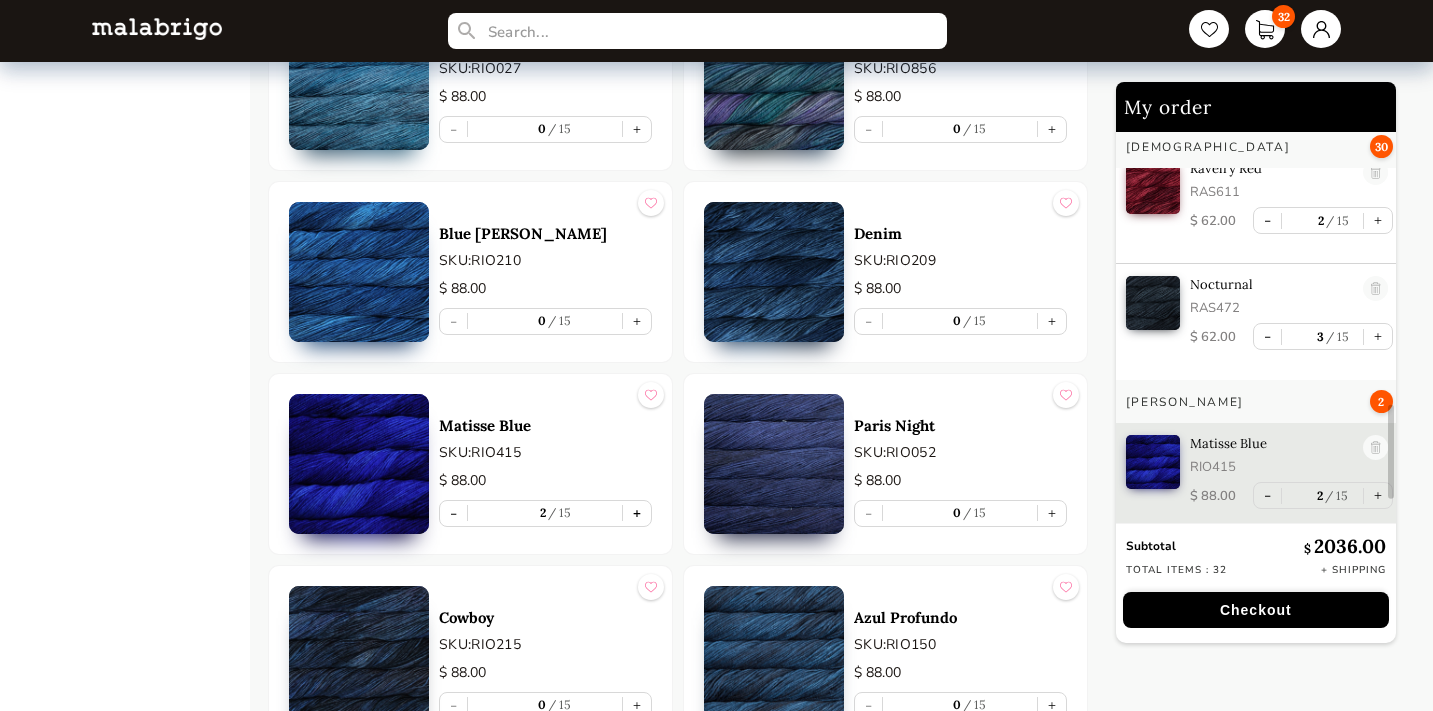 scroll, scrollTop: 1197, scrollLeft: 0, axis: vertical 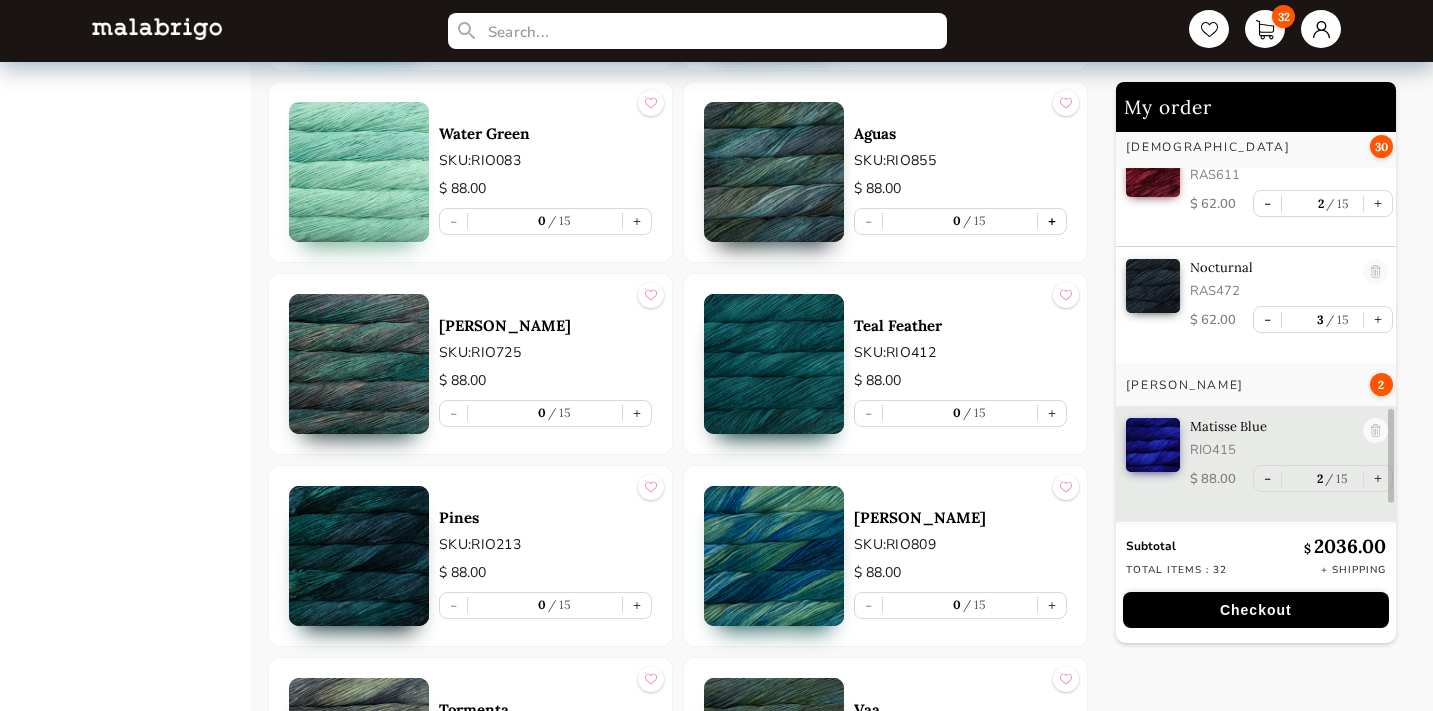 click on "+" at bounding box center [1052, 221] 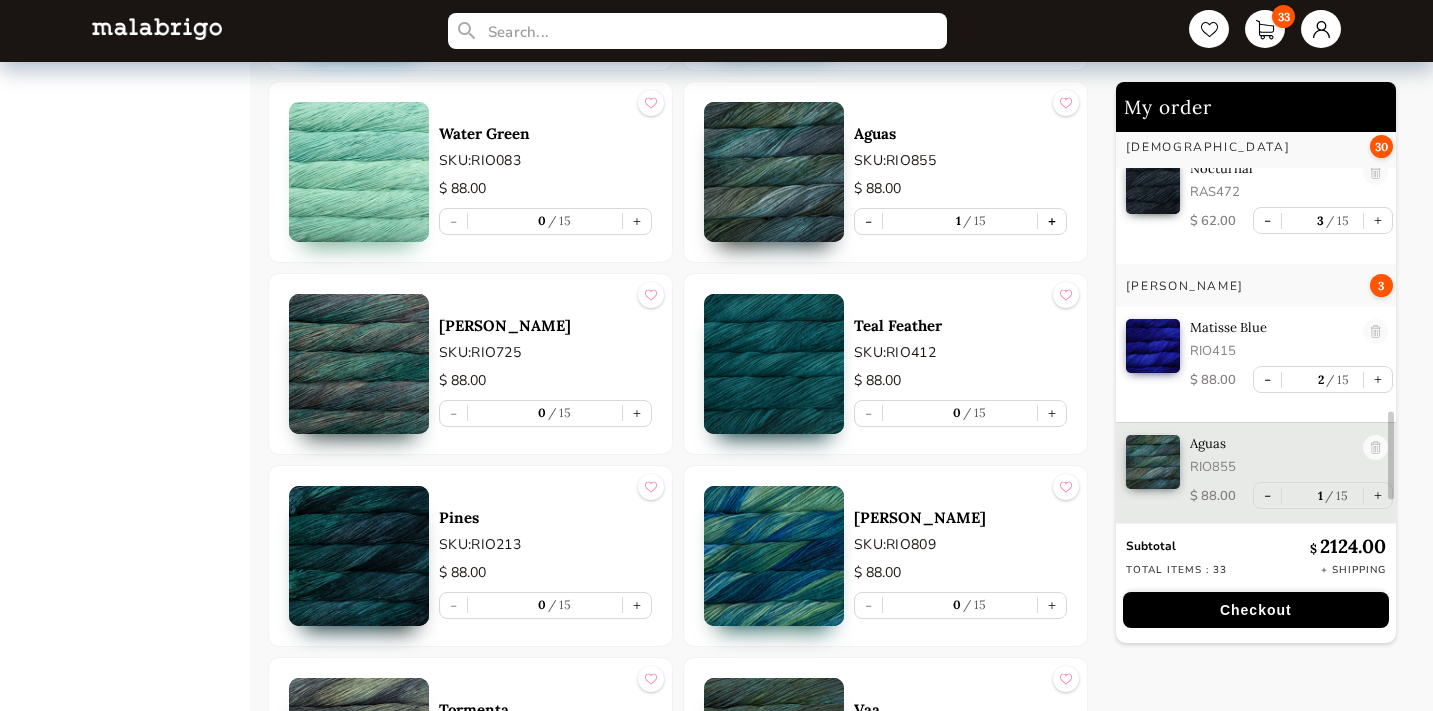 click on "+" at bounding box center [1052, 221] 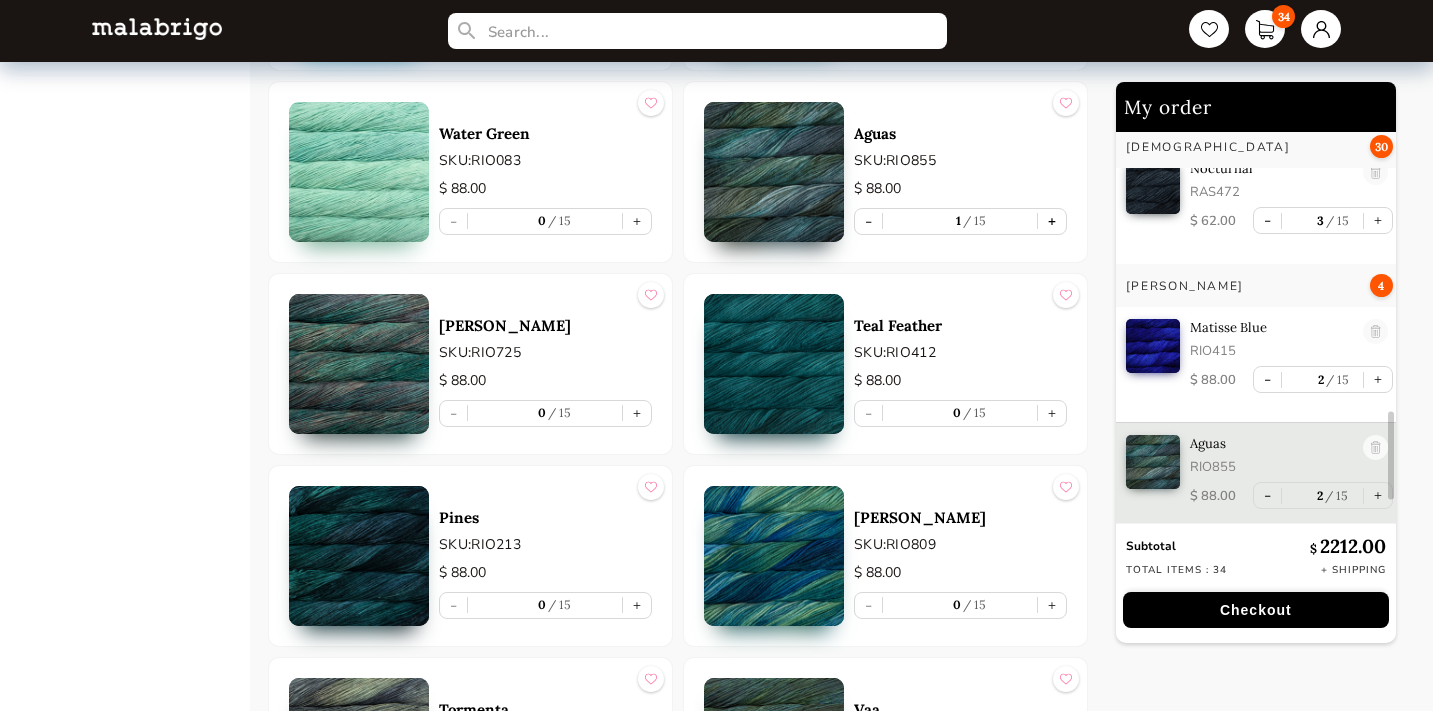 type on "2" 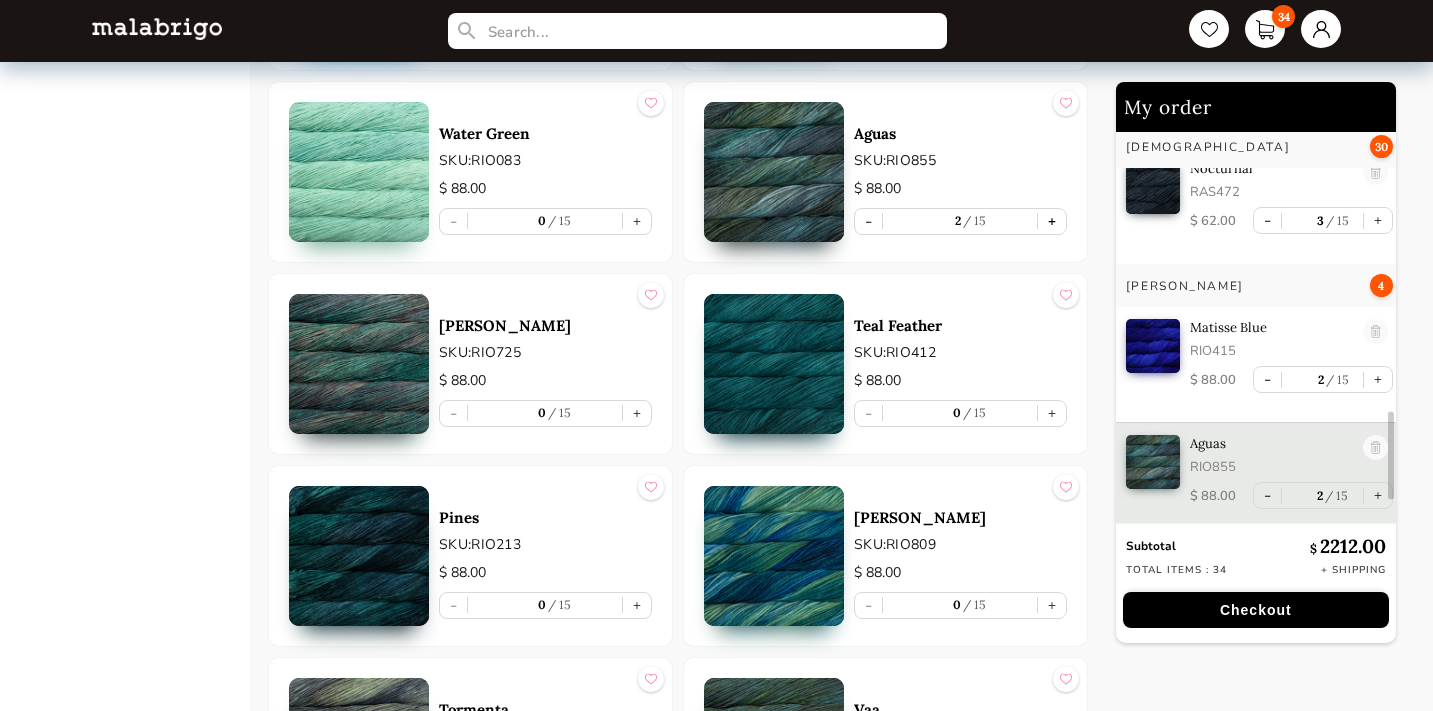 scroll, scrollTop: 1313, scrollLeft: 0, axis: vertical 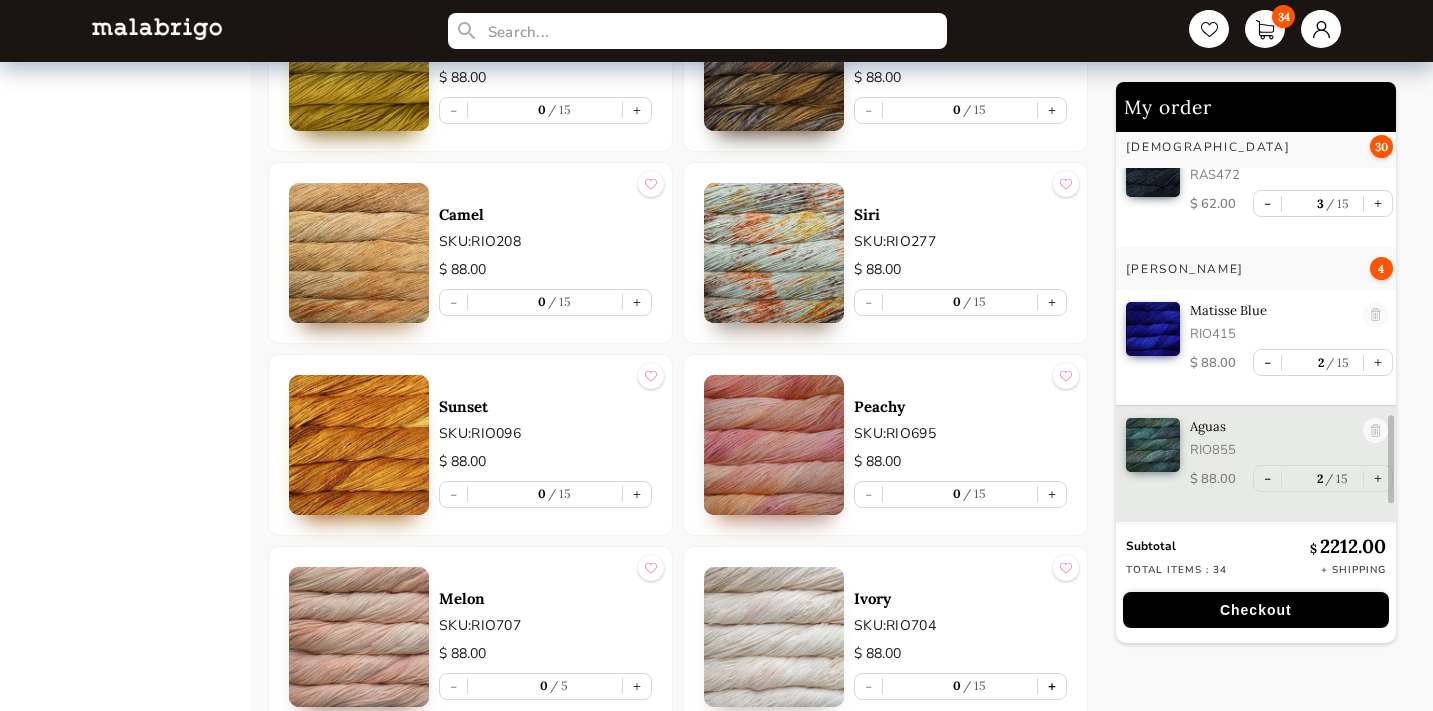 click on "+" at bounding box center (1052, 686) 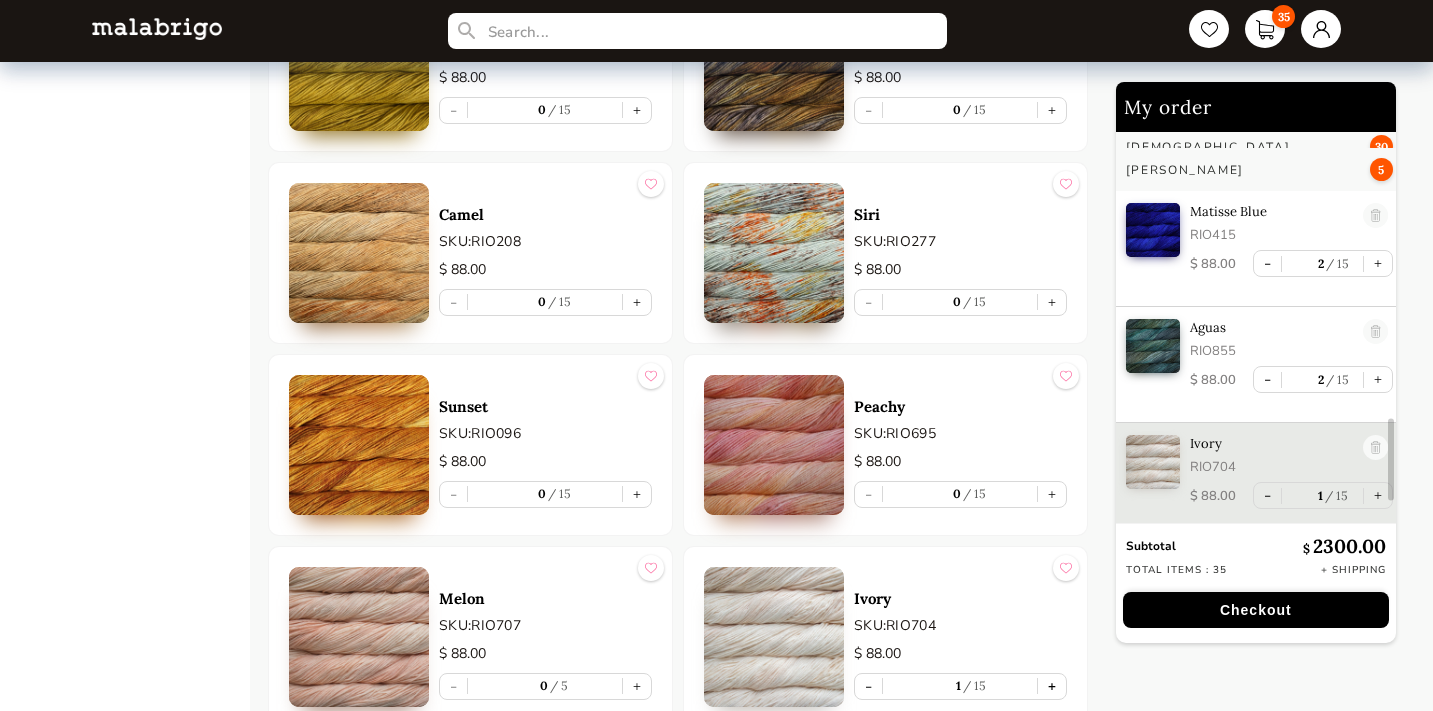 click on "+" at bounding box center (1052, 686) 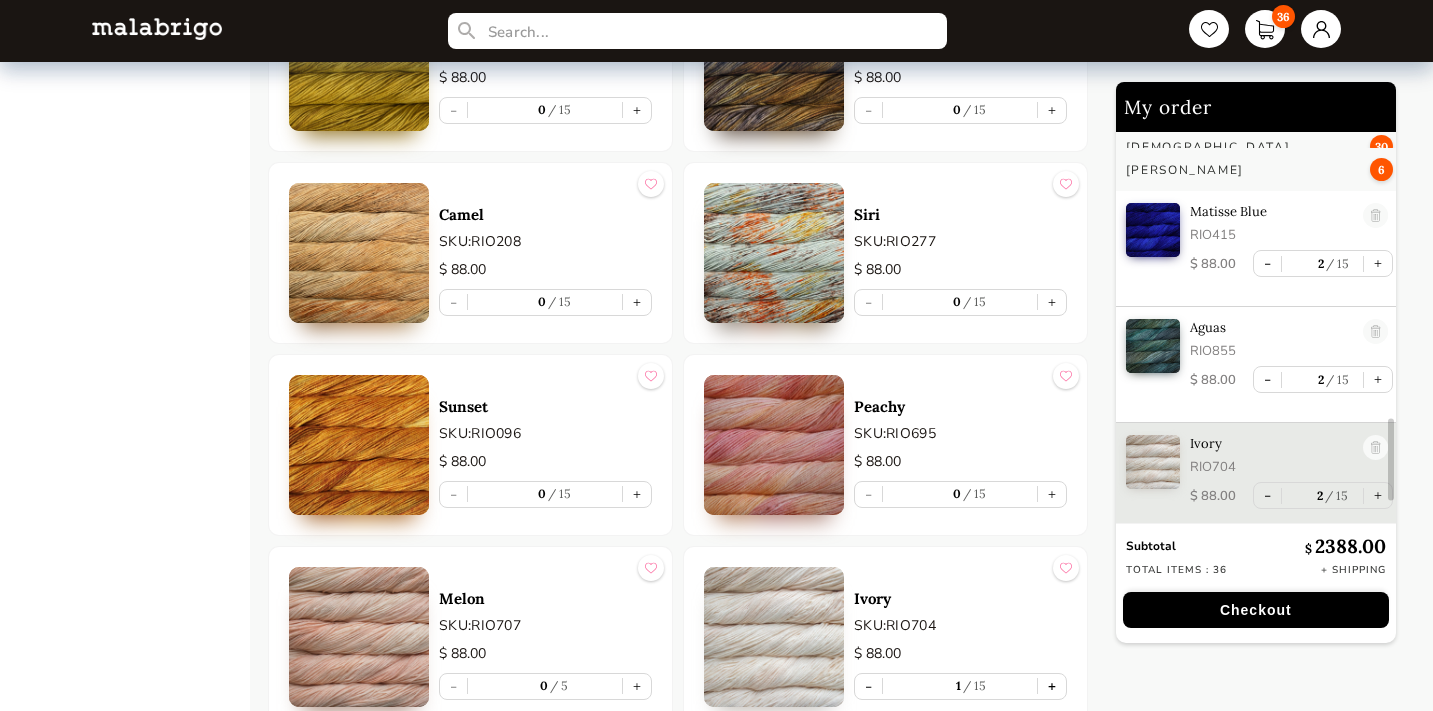type on "2" 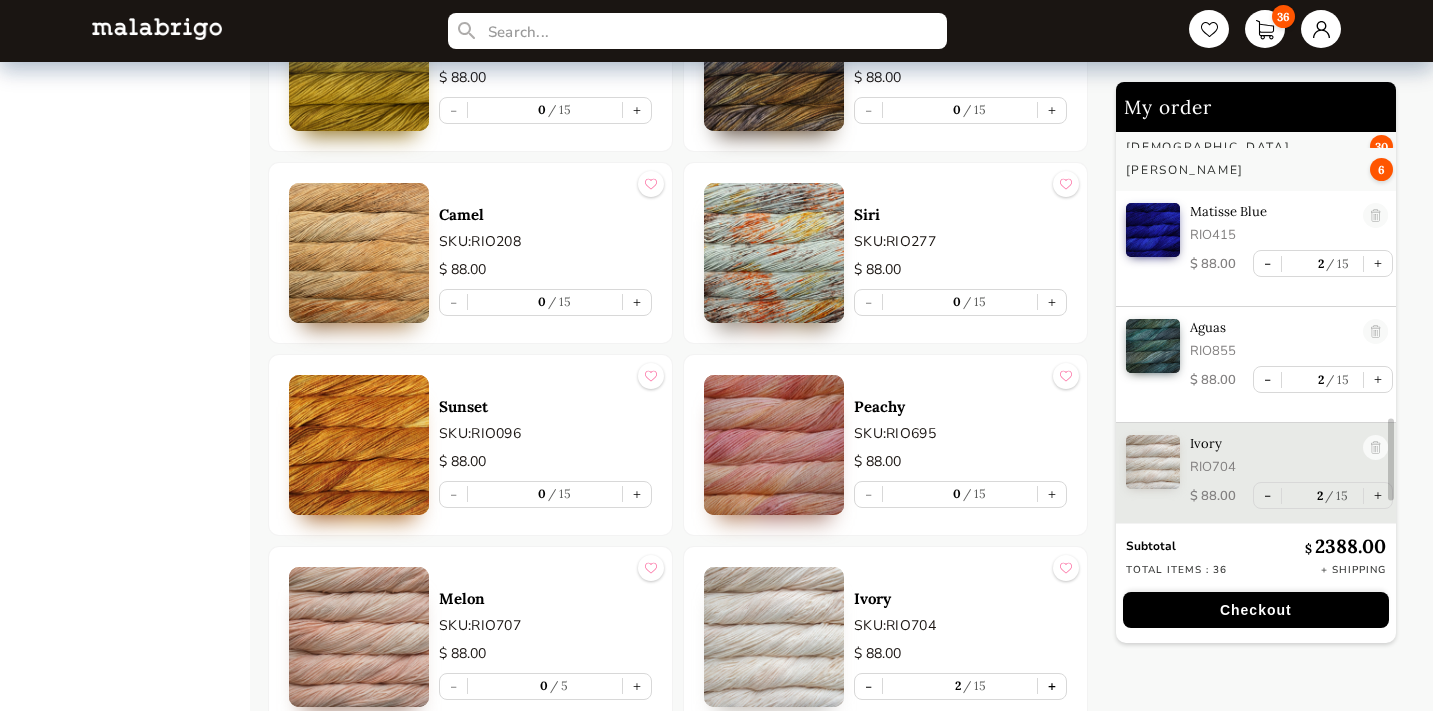 scroll, scrollTop: 1429, scrollLeft: 0, axis: vertical 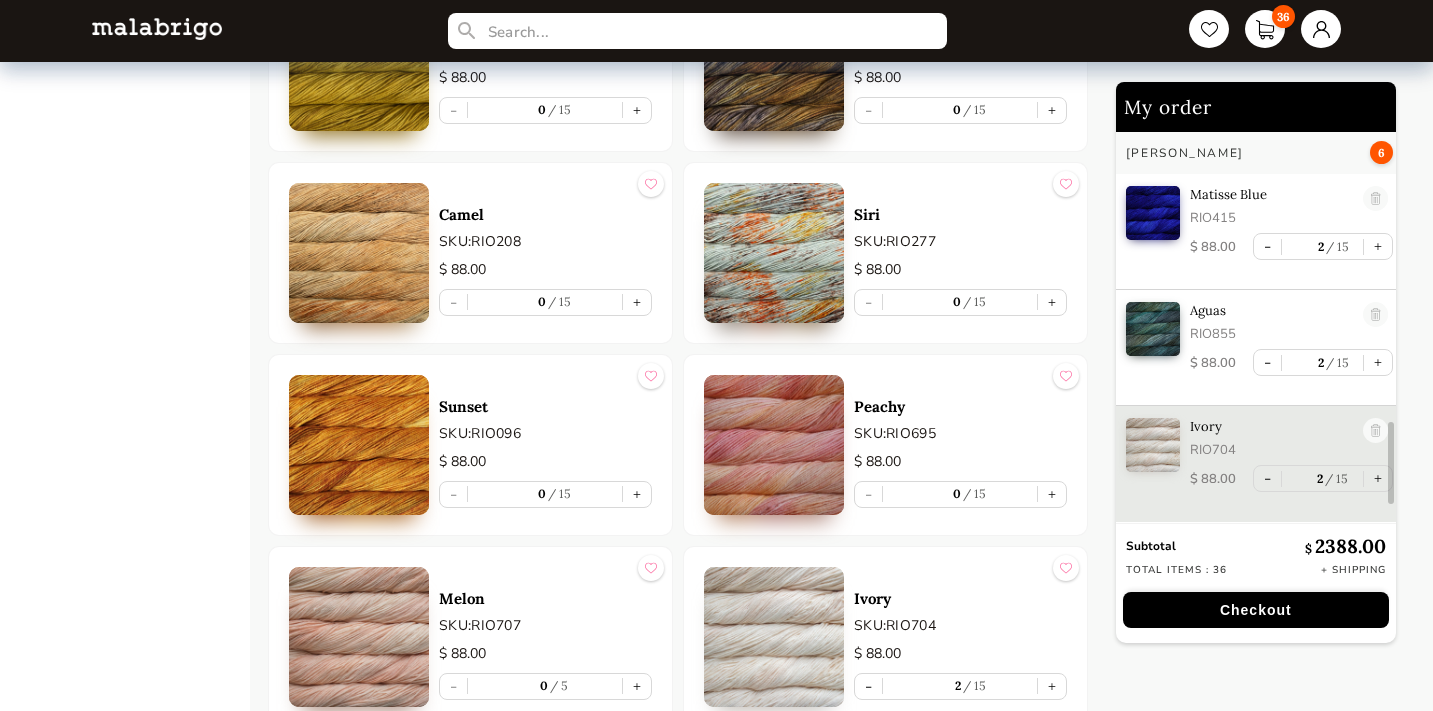 click on "Checkout" at bounding box center (1256, 610) 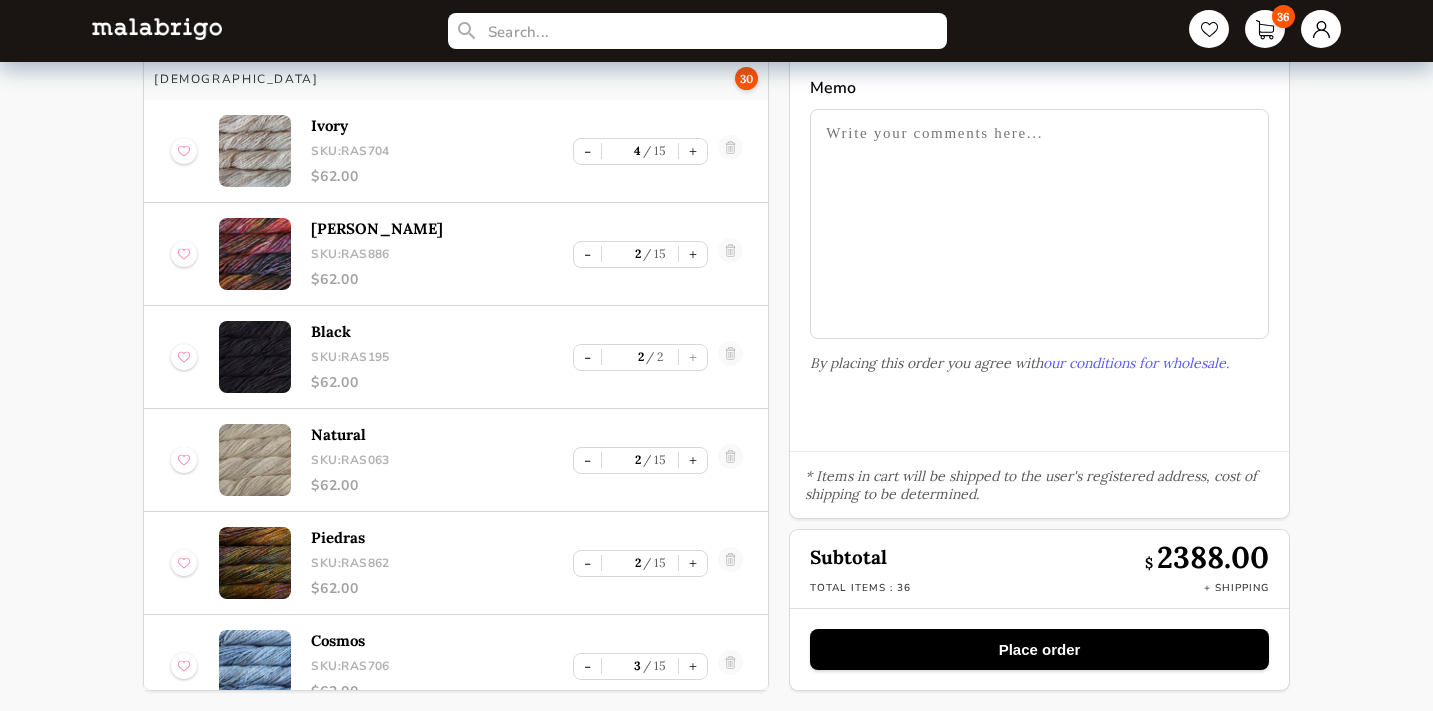 scroll, scrollTop: 109, scrollLeft: 0, axis: vertical 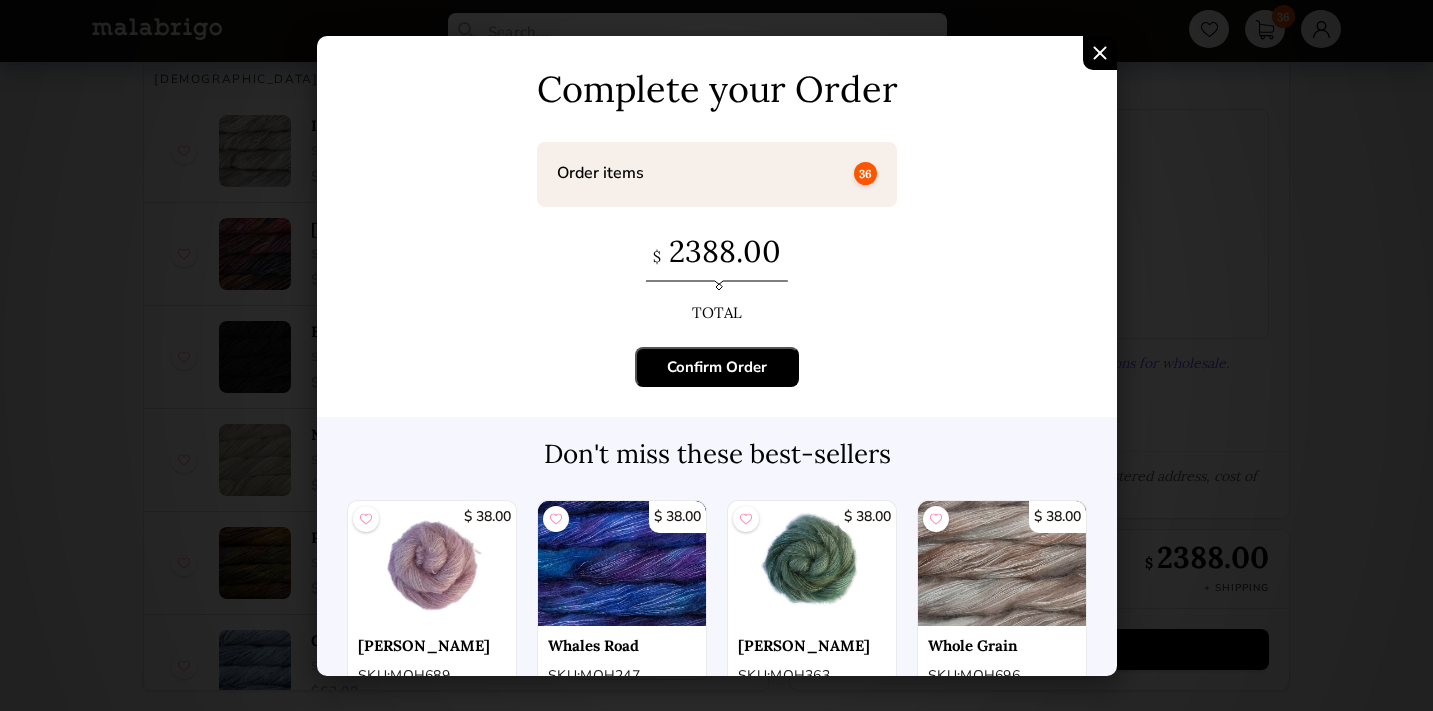 click on "Confirm Order" at bounding box center (717, 367) 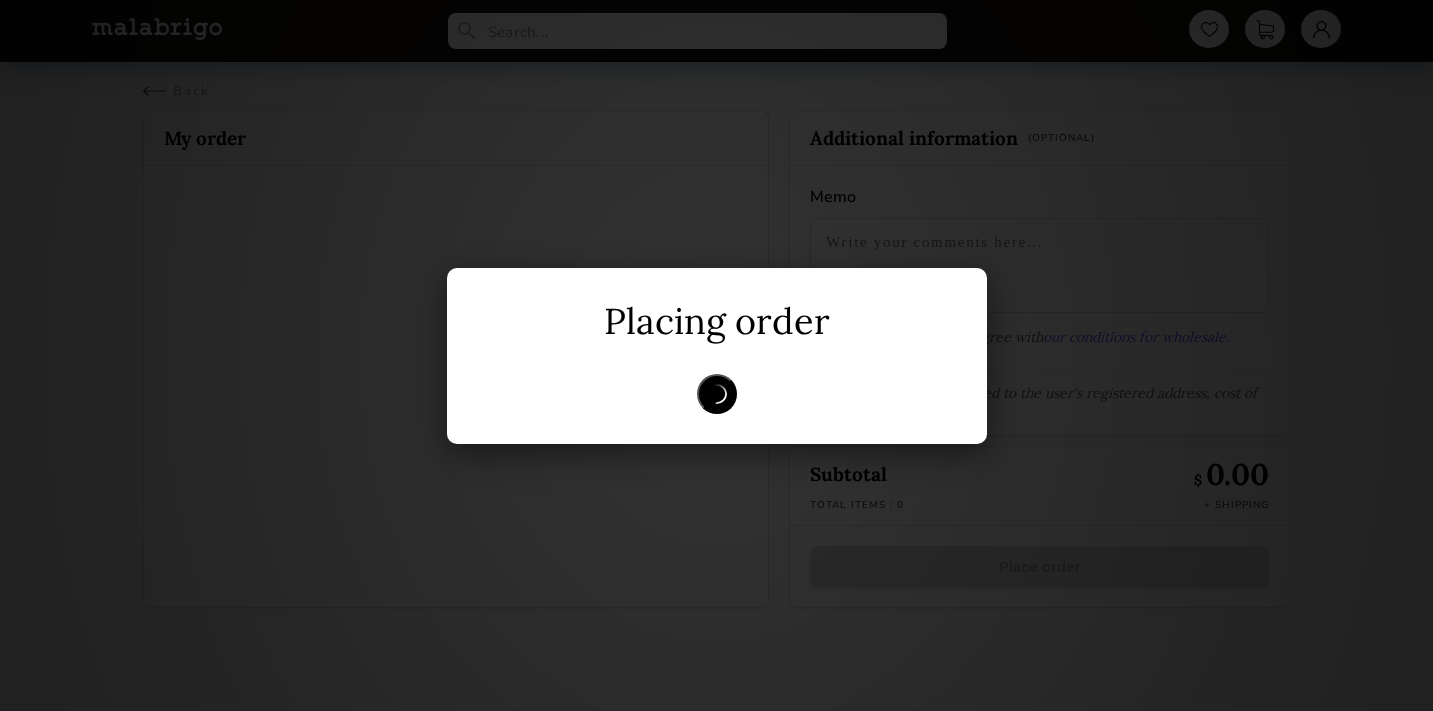 scroll, scrollTop: 0, scrollLeft: 0, axis: both 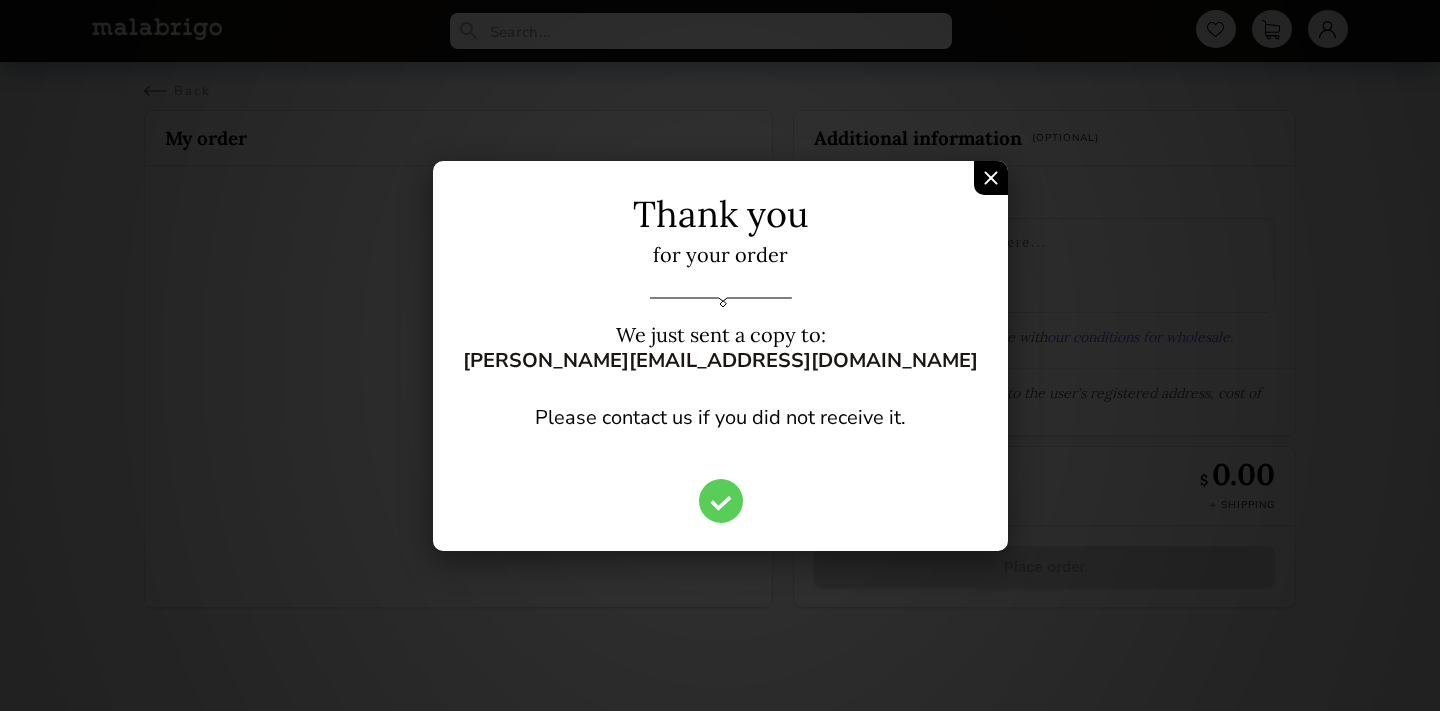 click at bounding box center (991, 178) 